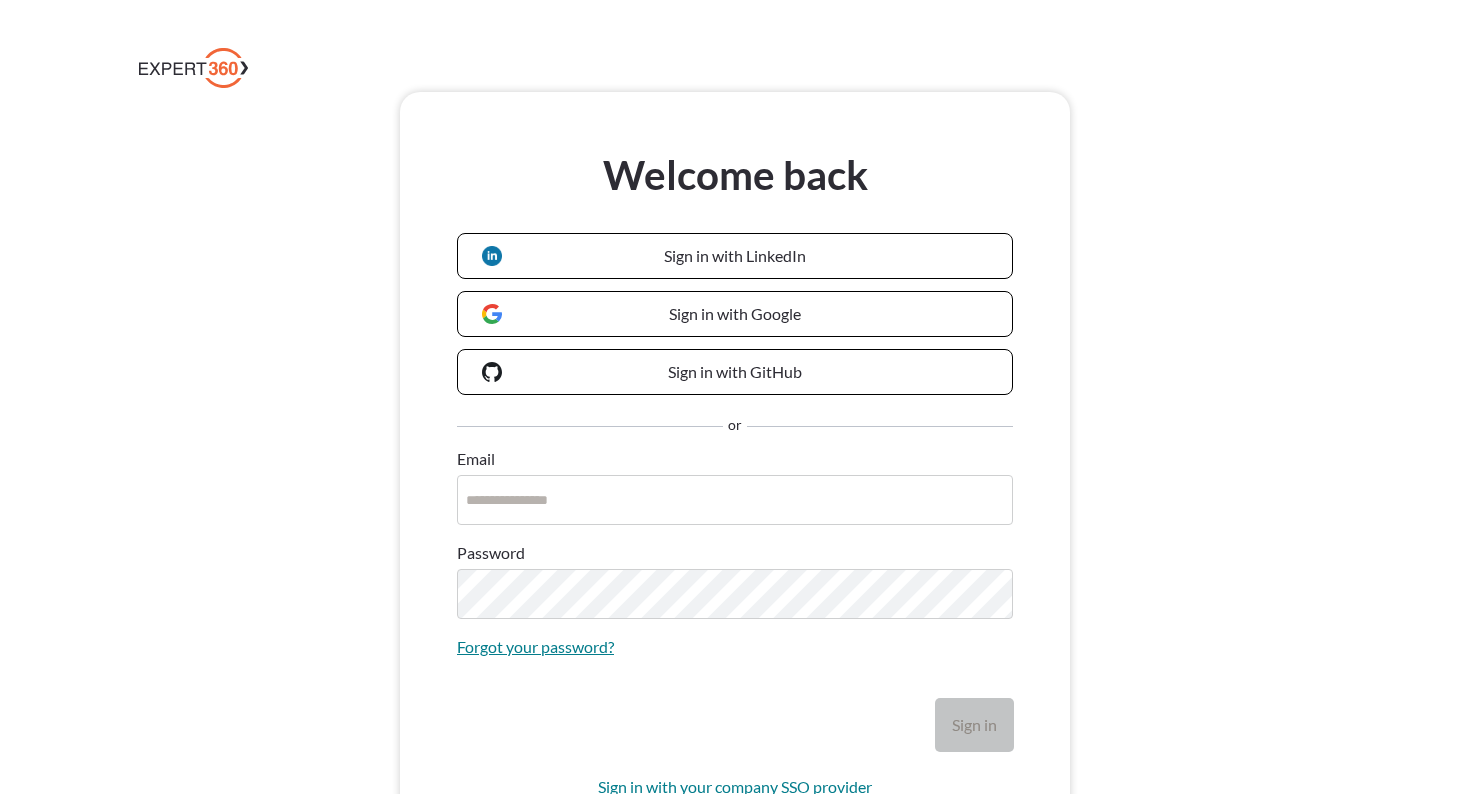 scroll, scrollTop: 0, scrollLeft: 0, axis: both 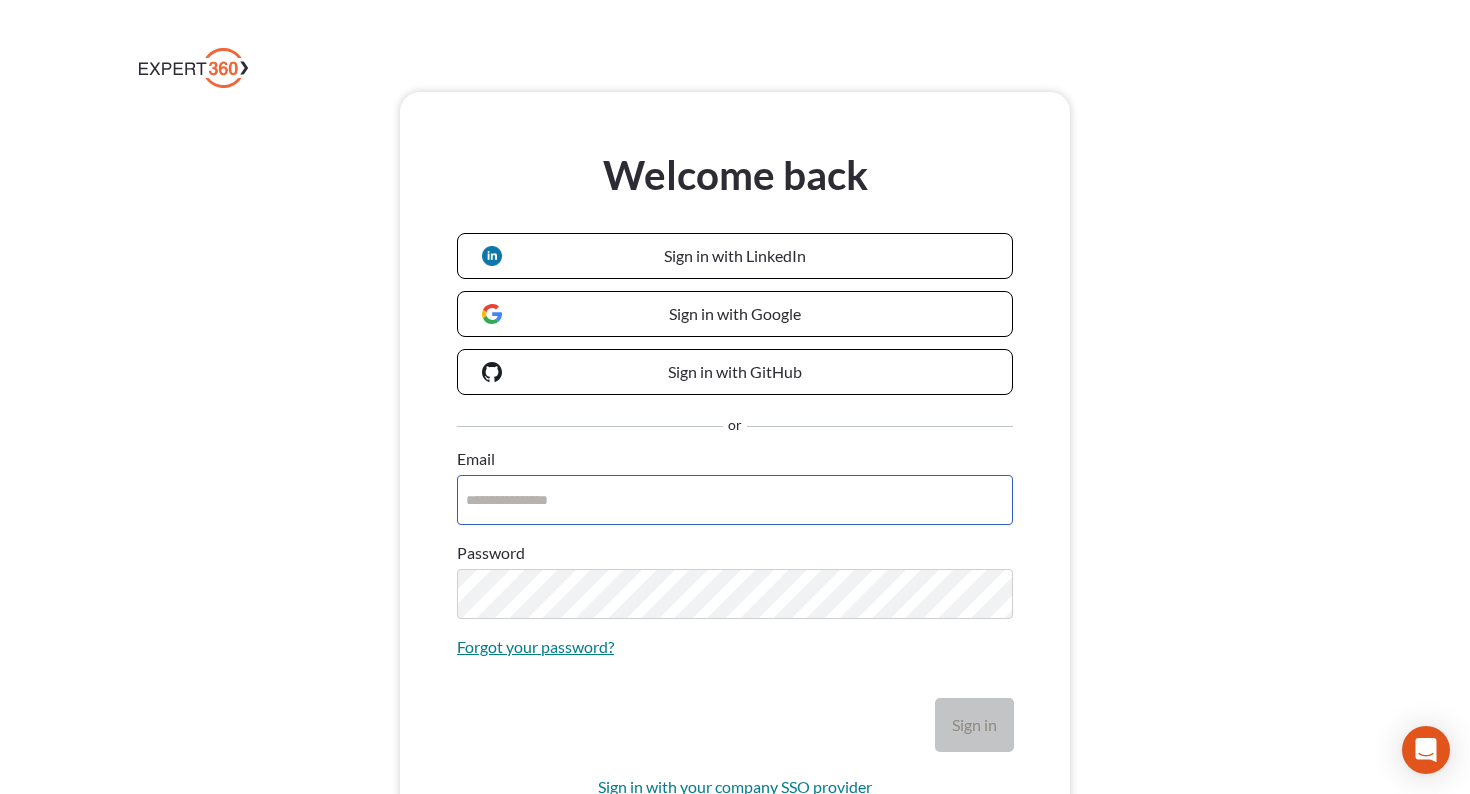 click on "Email" at bounding box center [735, 500] 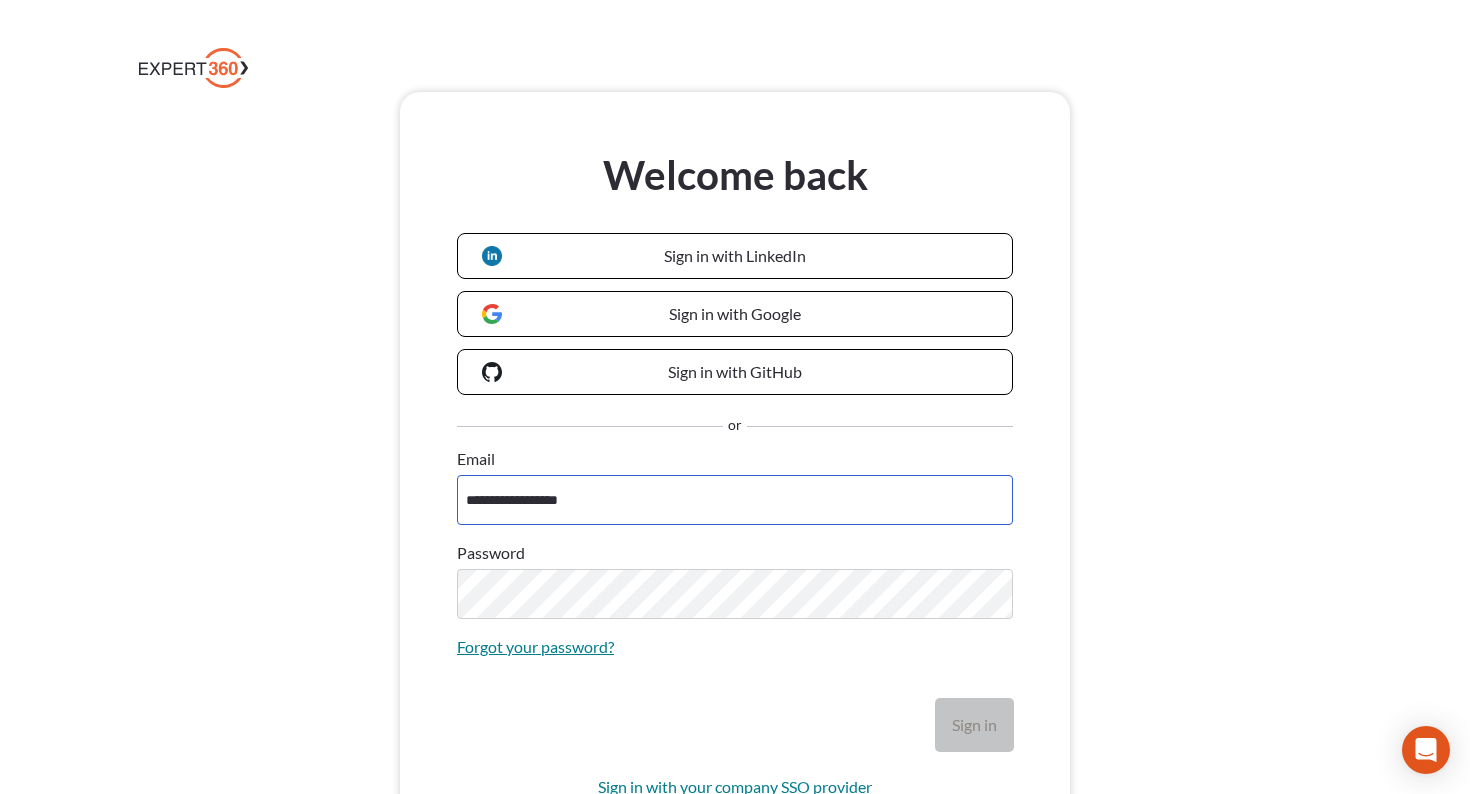 type on "**********" 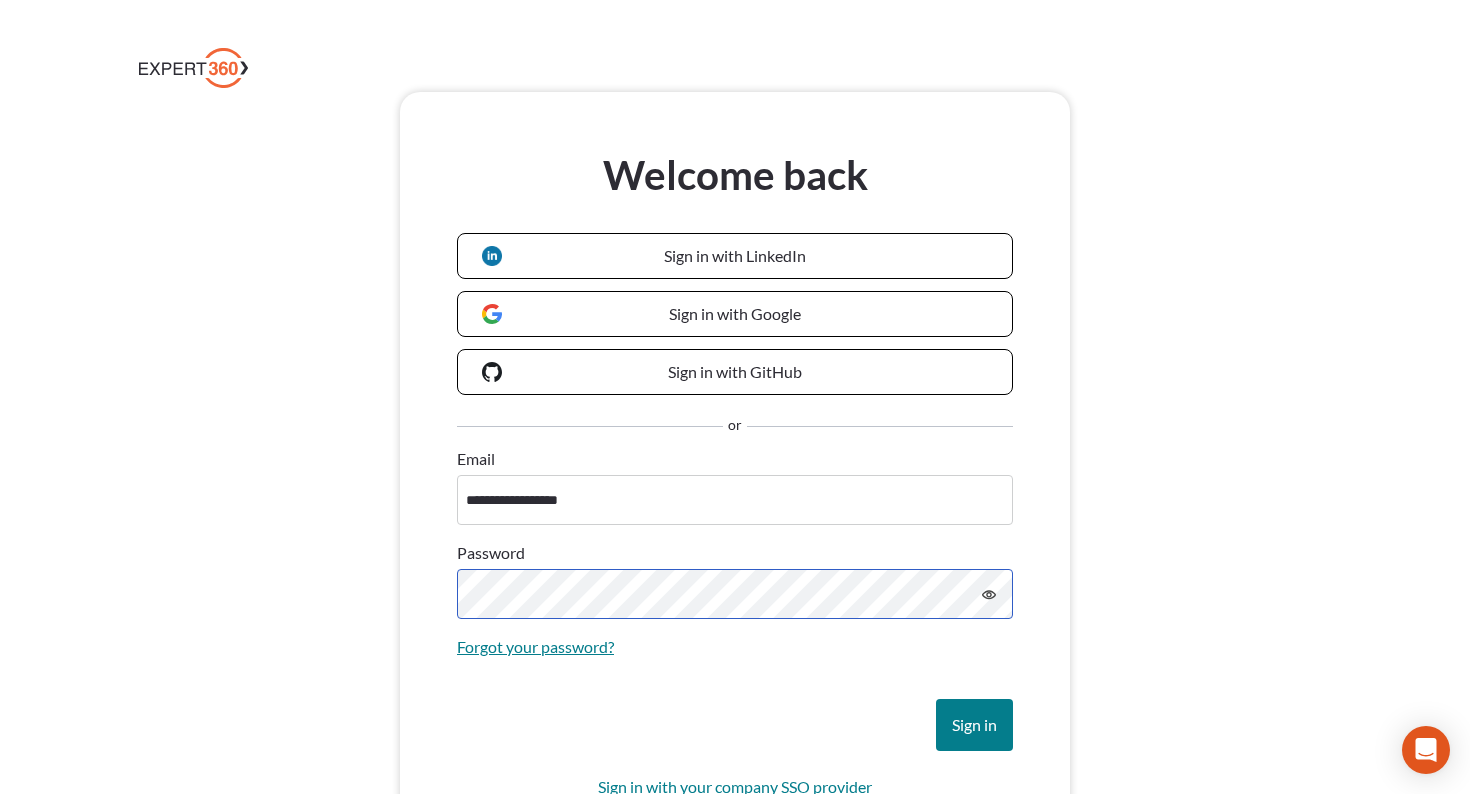 click on "Sign in" at bounding box center [974, 725] 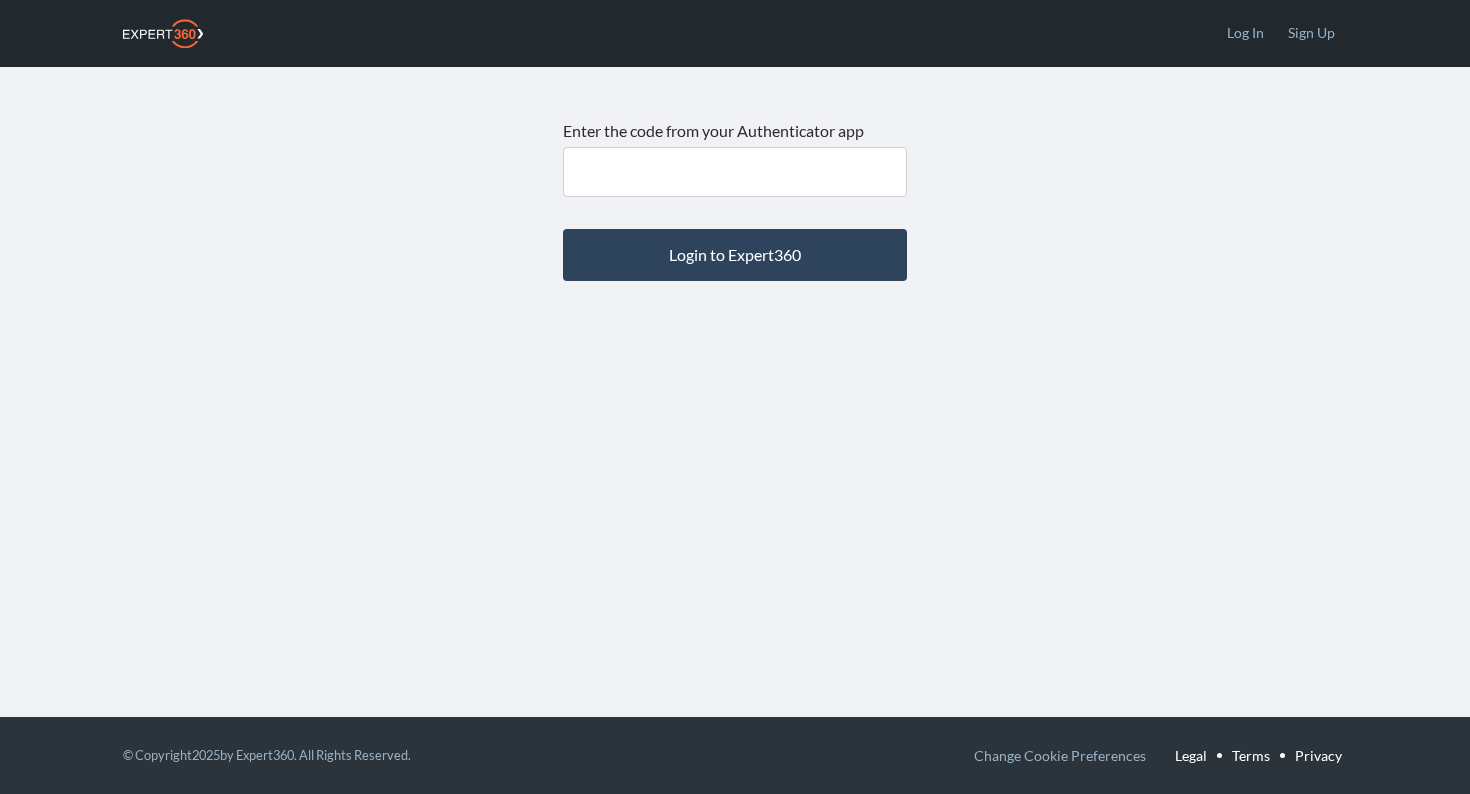 scroll, scrollTop: 0, scrollLeft: 0, axis: both 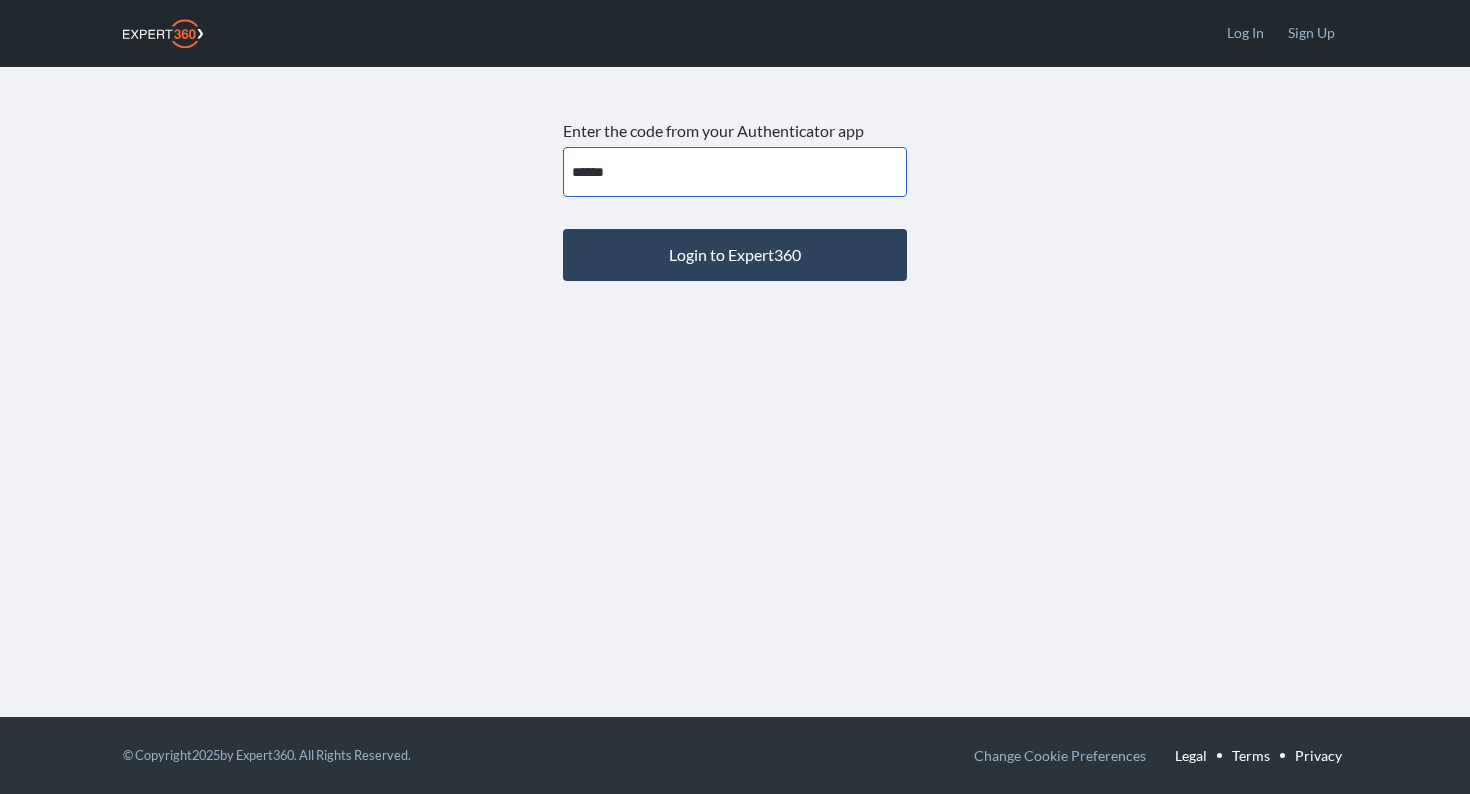 type on "******" 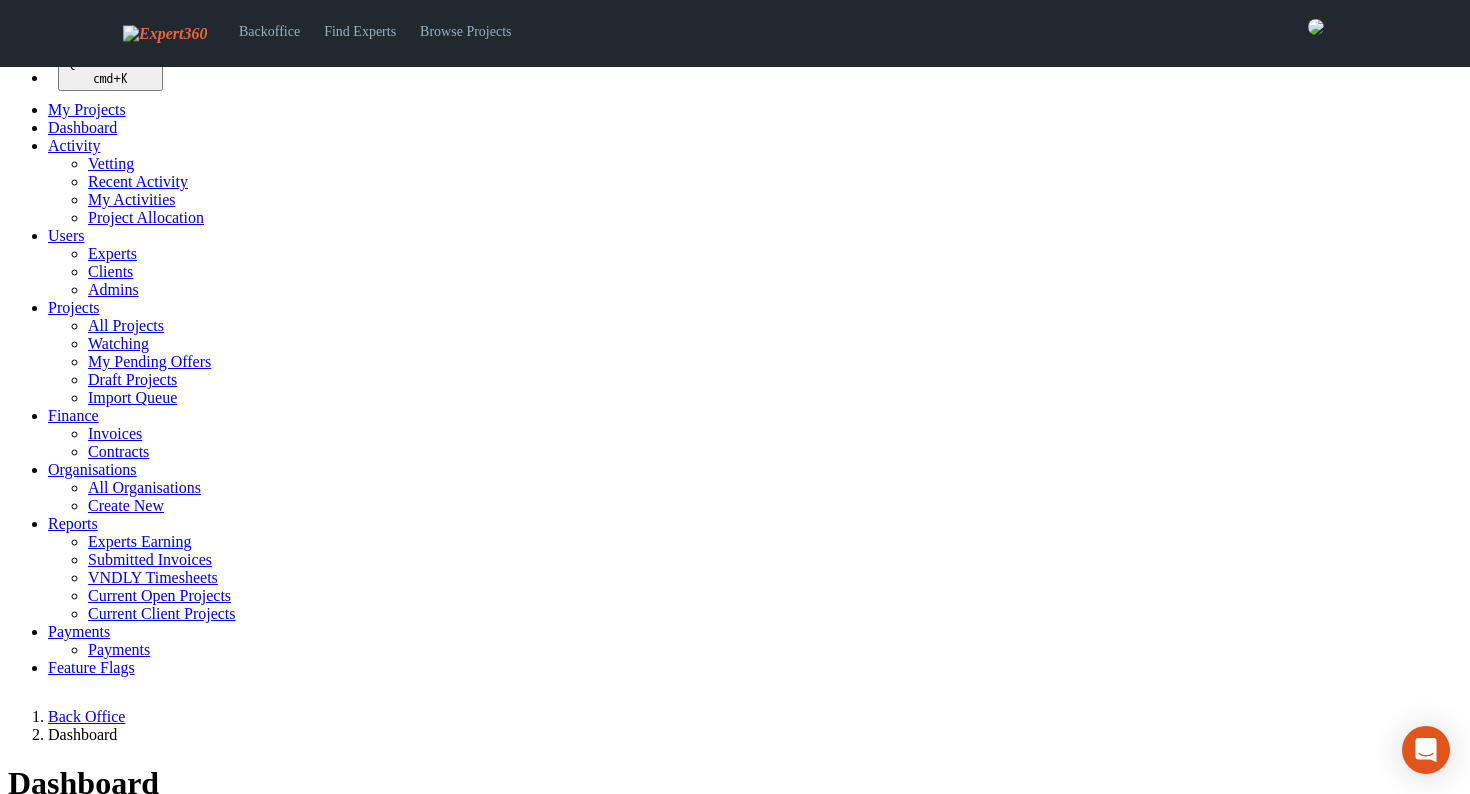 scroll, scrollTop: 0, scrollLeft: 0, axis: both 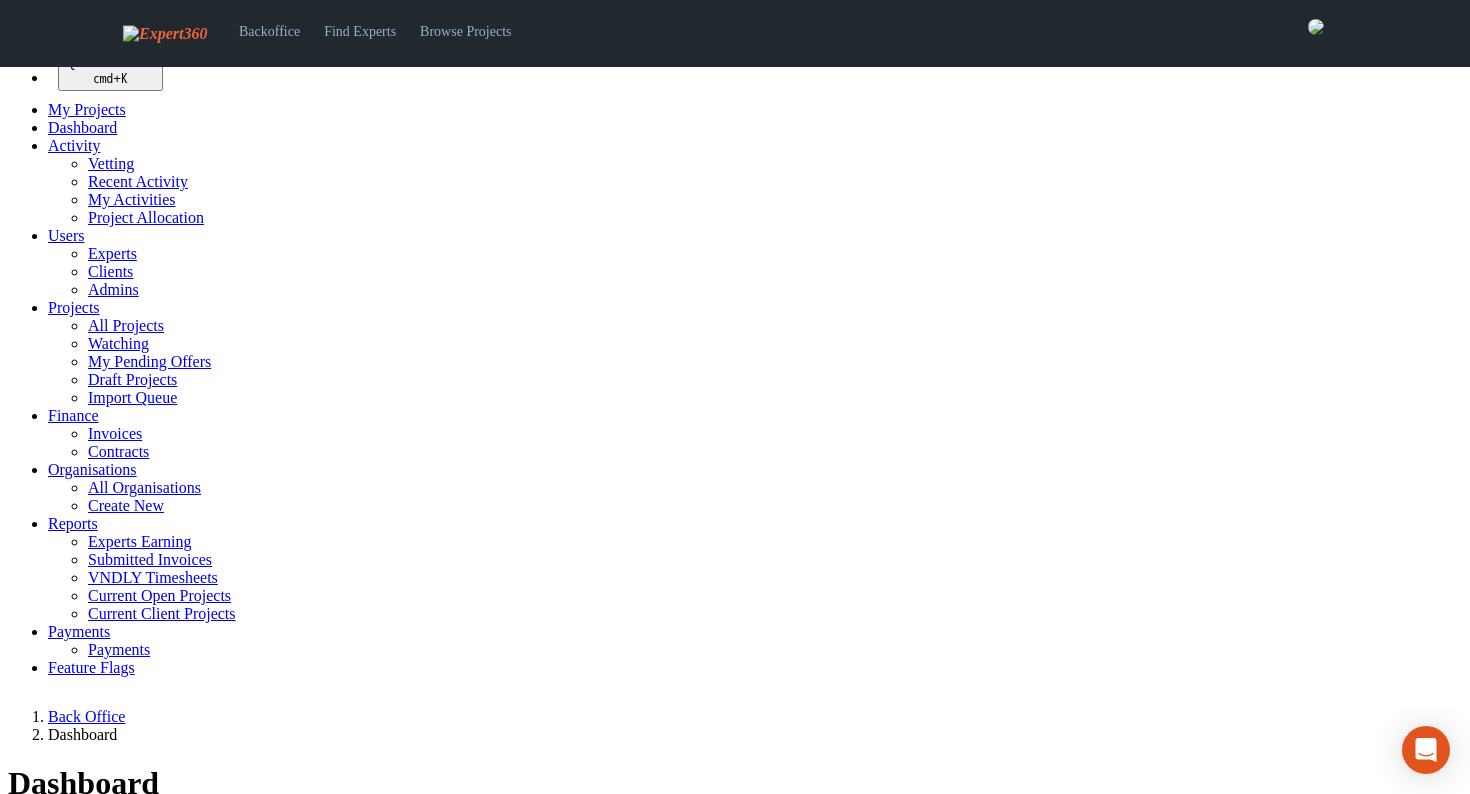 click on "Projects" at bounding box center (74, 307) 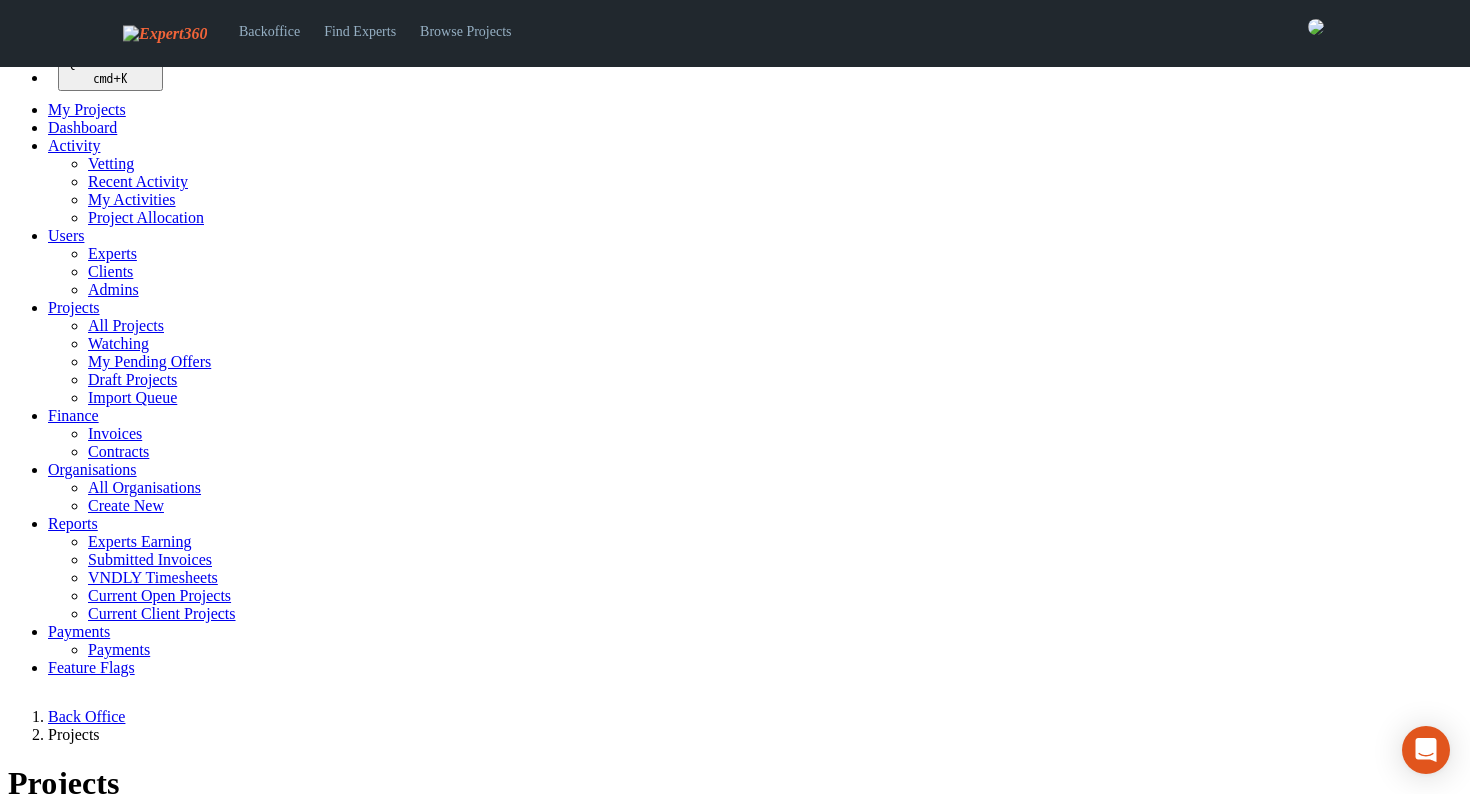 scroll, scrollTop: 0, scrollLeft: 0, axis: both 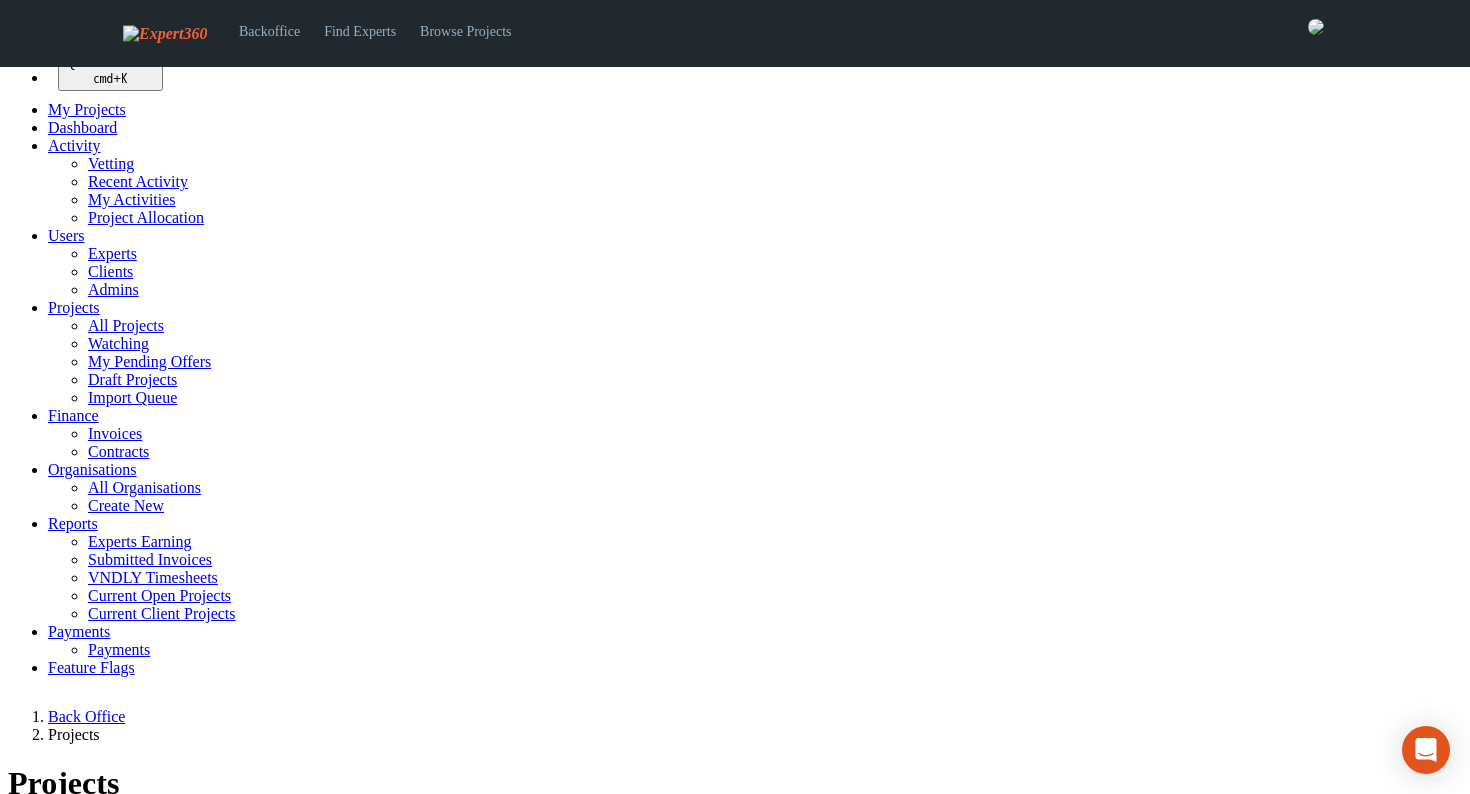 select on "*******" 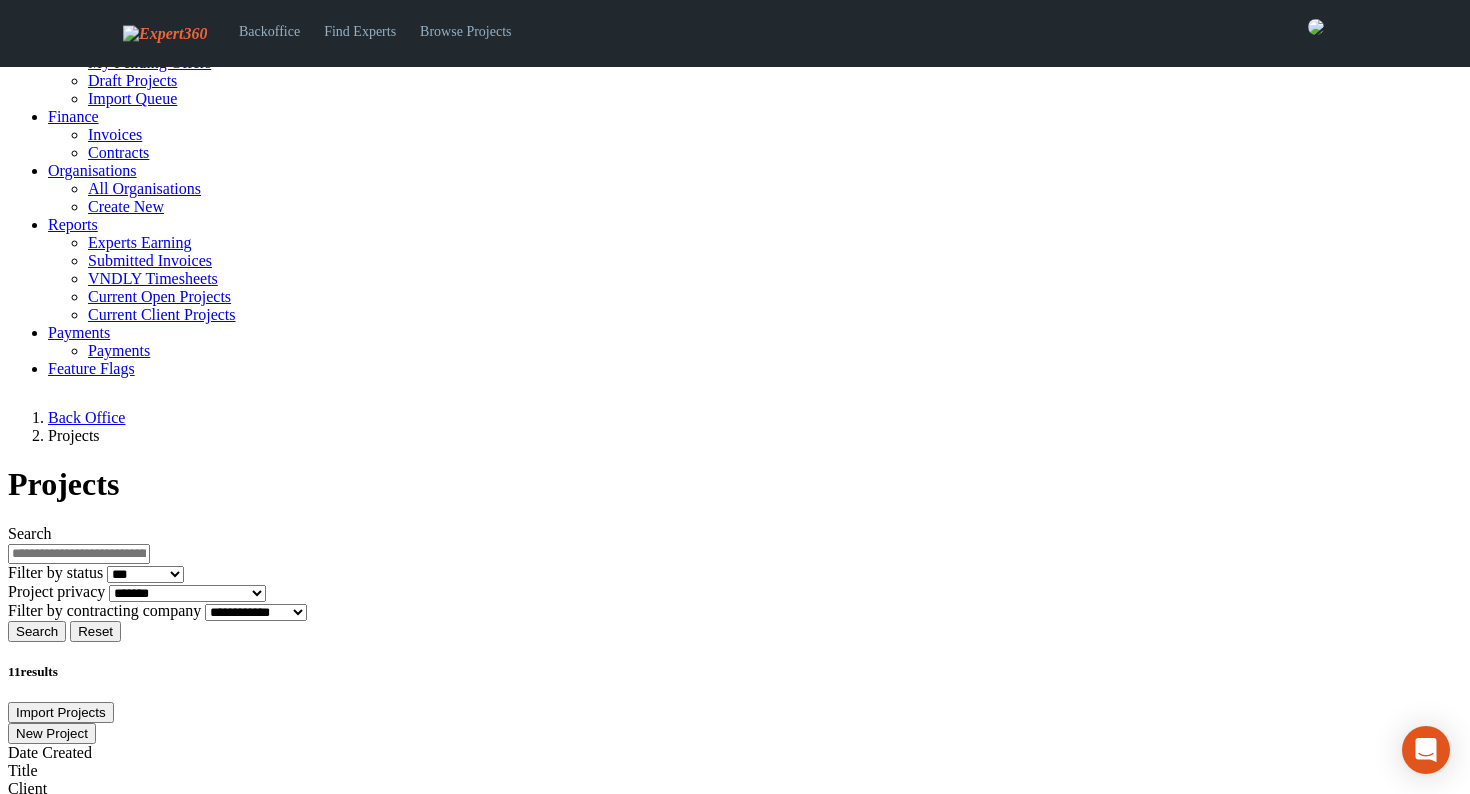 scroll, scrollTop: 375, scrollLeft: 0, axis: vertical 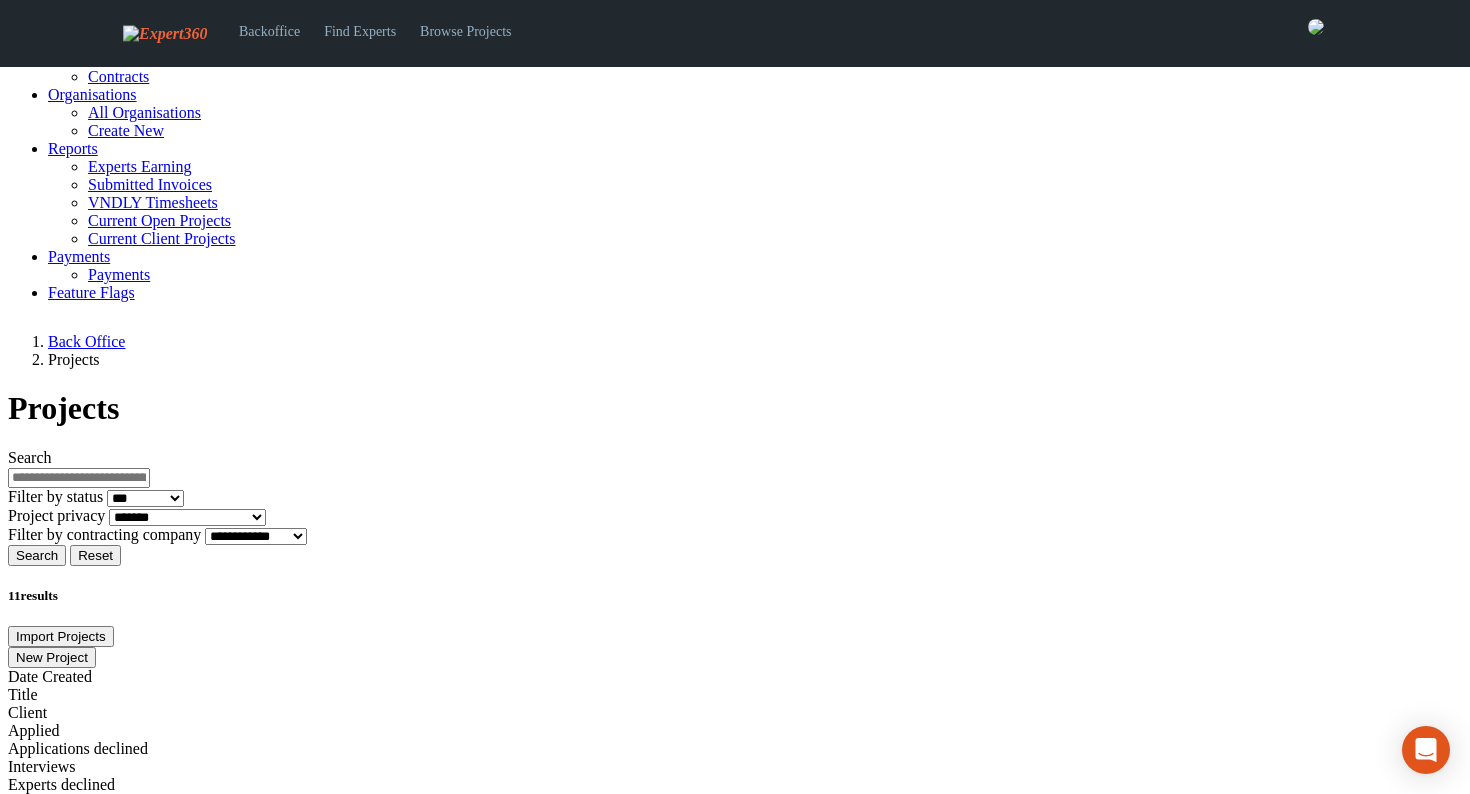 click on "Marketing Manager - Test" at bounding box center [175, 1104] 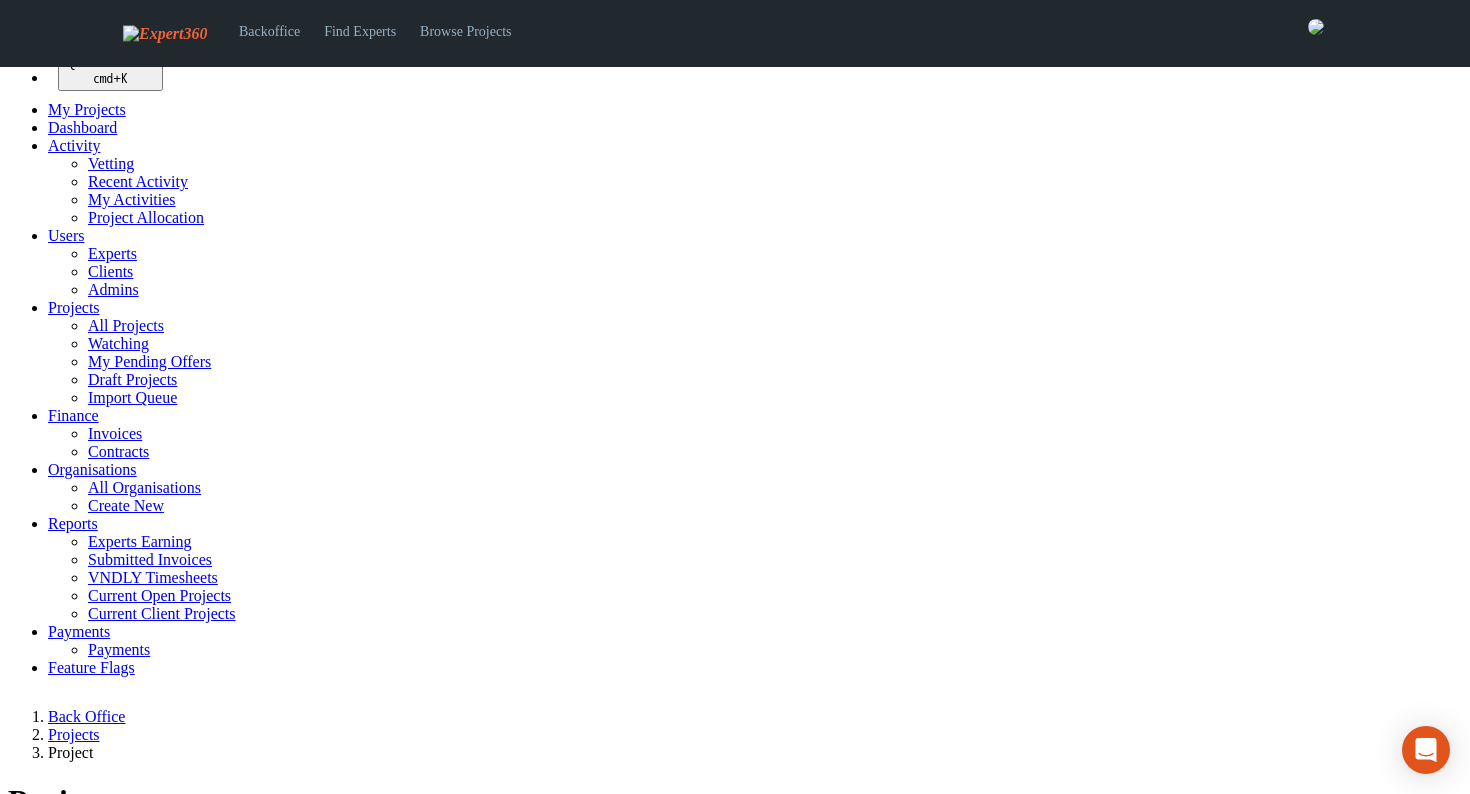 select 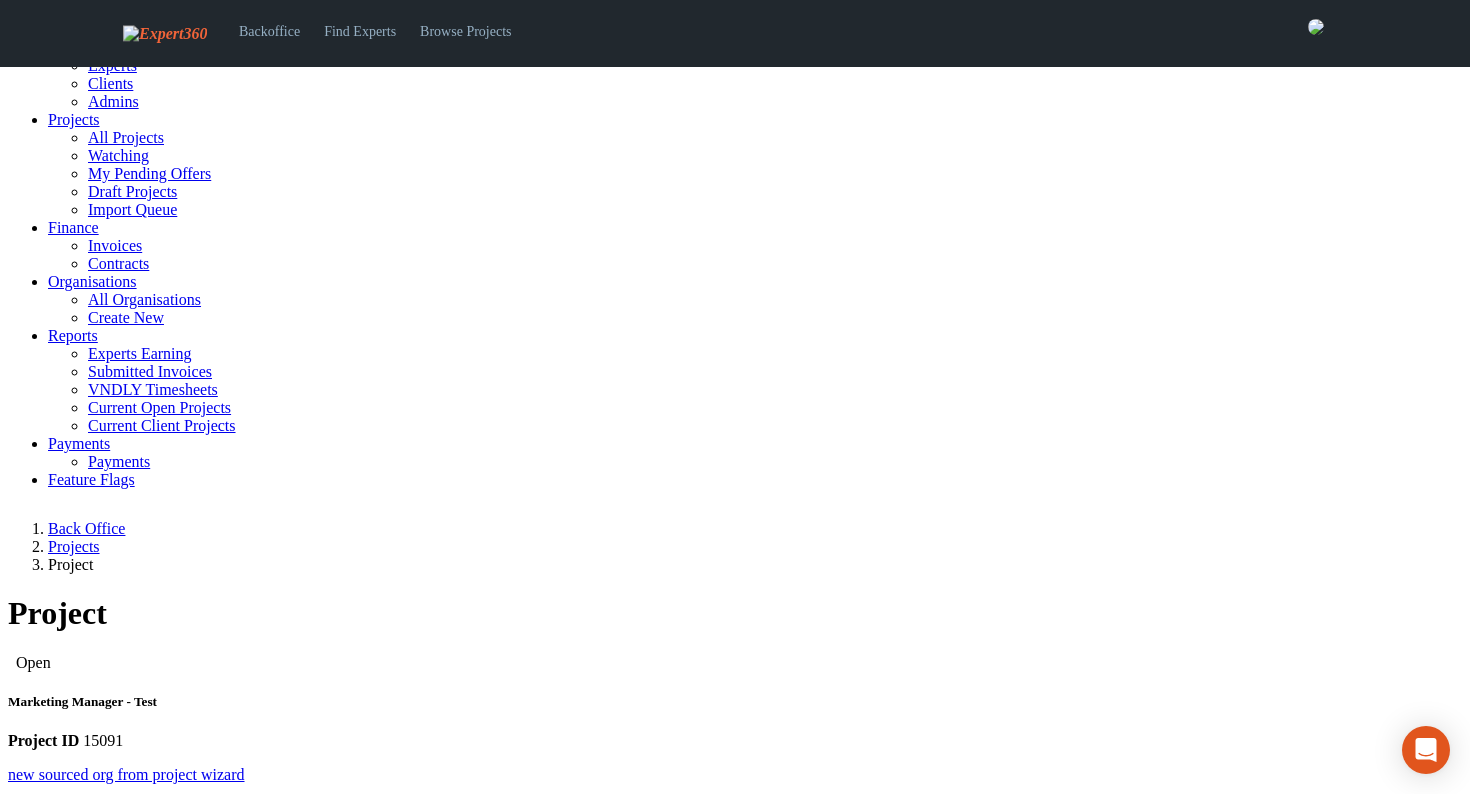 scroll, scrollTop: 203, scrollLeft: 0, axis: vertical 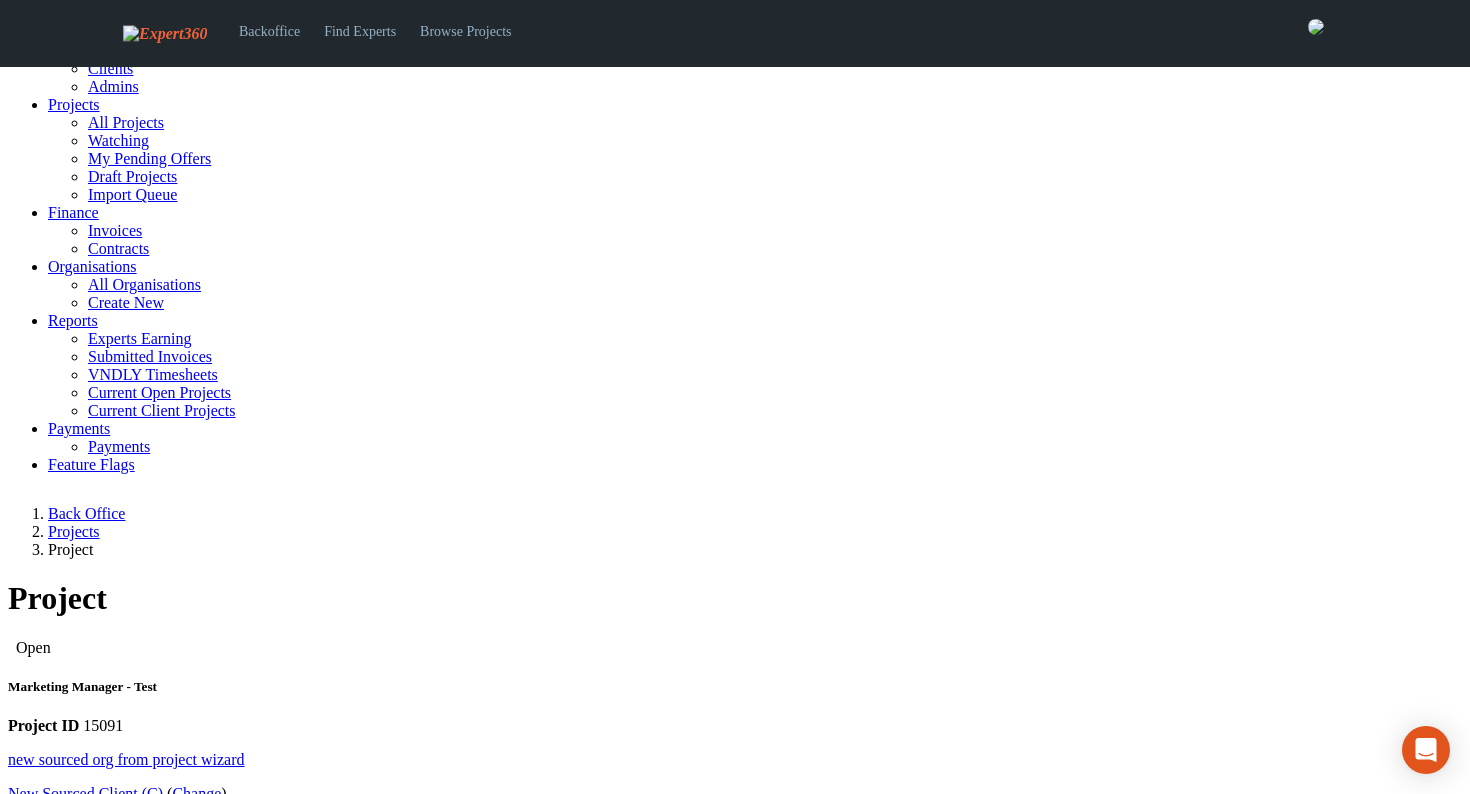 click on "Contracts" at bounding box center [78, 1137] 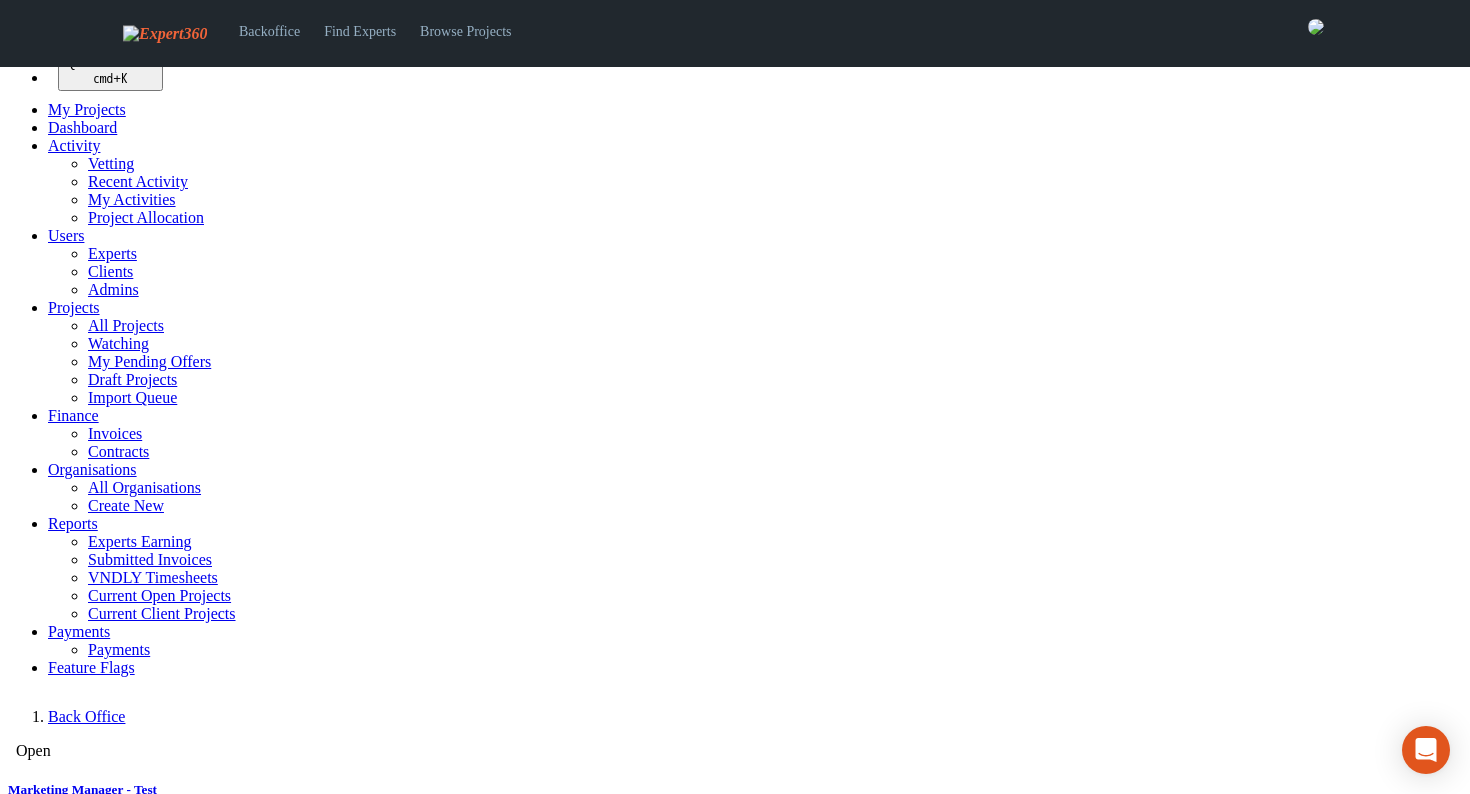 select 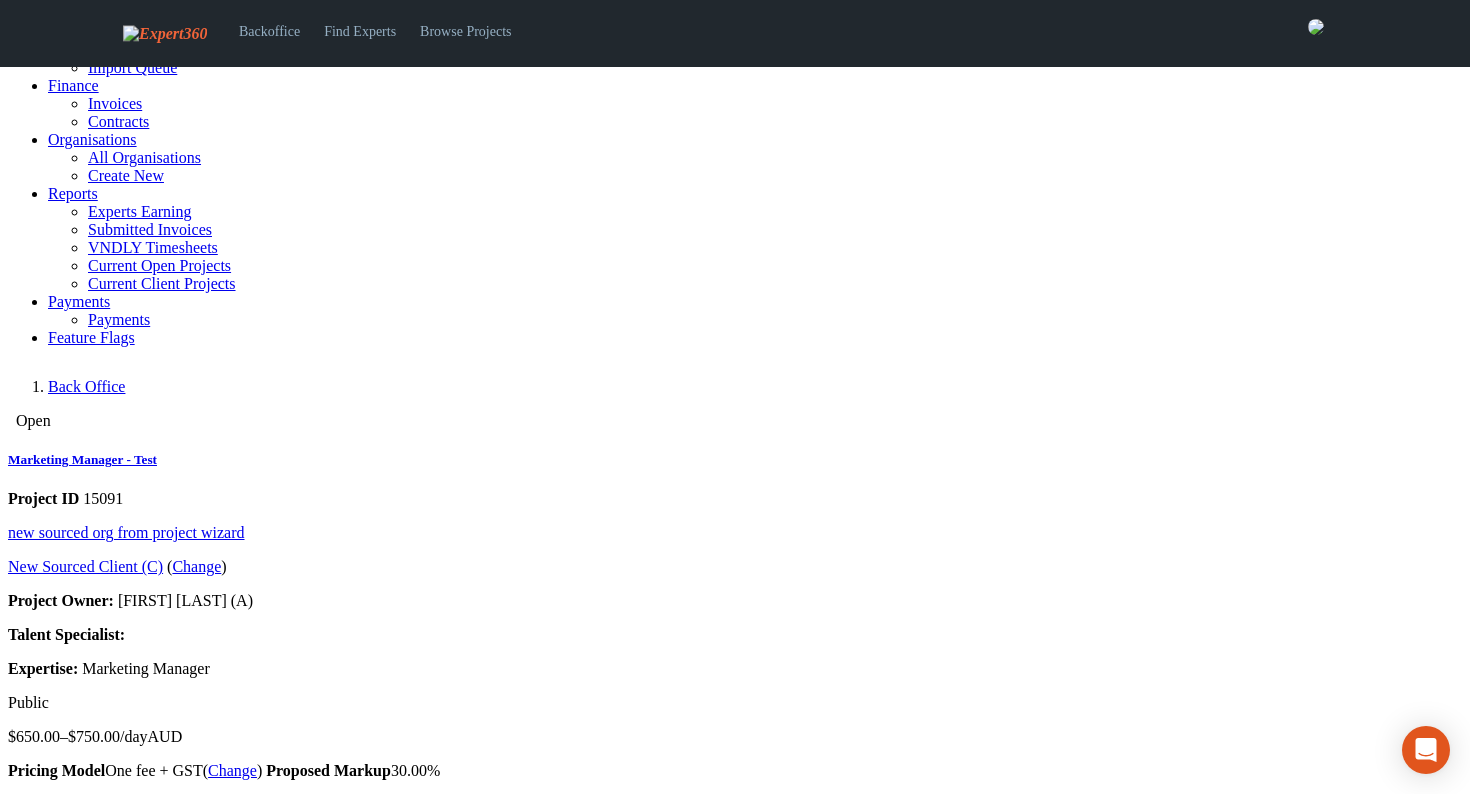 scroll, scrollTop: 0, scrollLeft: 0, axis: both 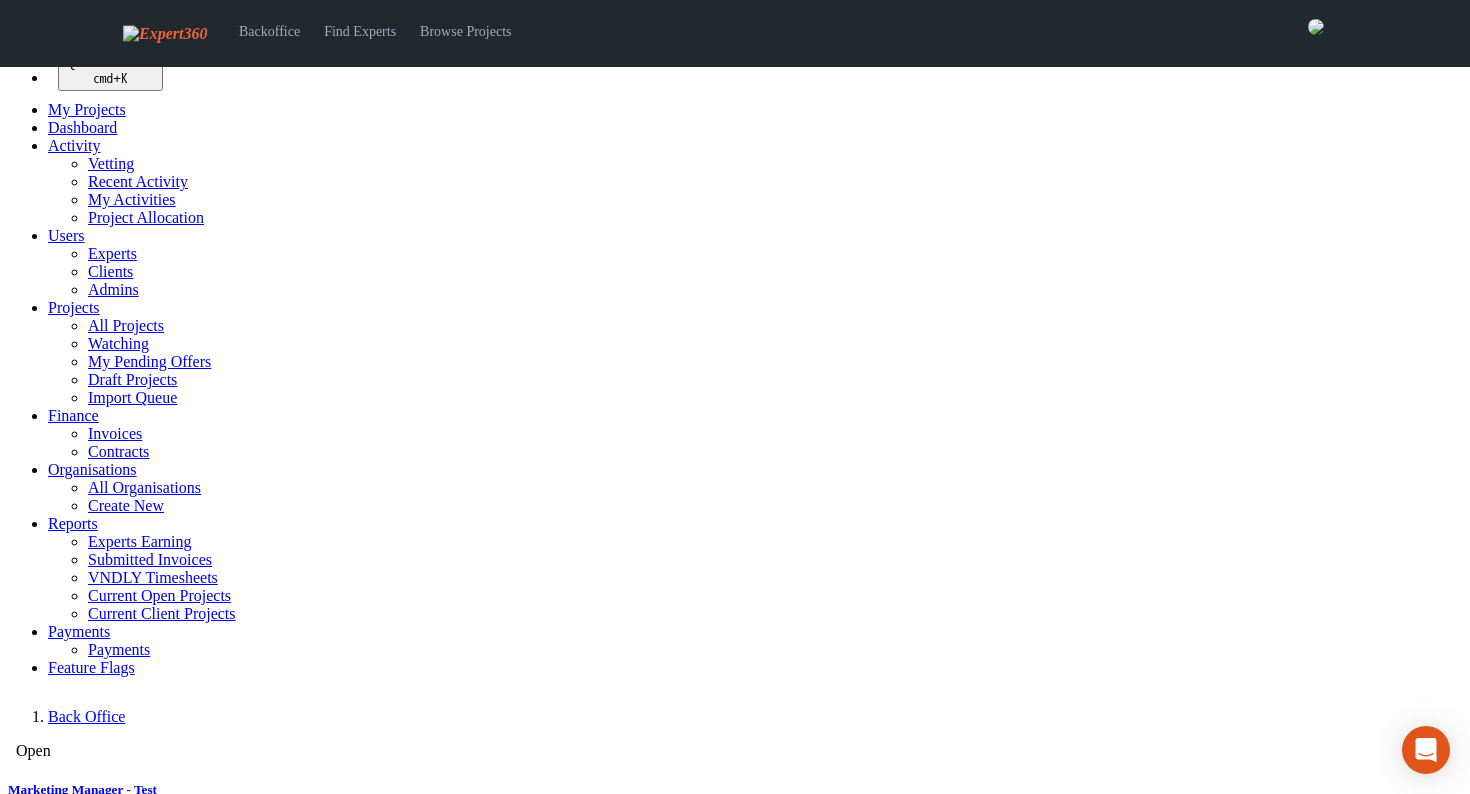 drag, startPoint x: 509, startPoint y: 177, endPoint x: 318, endPoint y: 181, distance: 191.04189 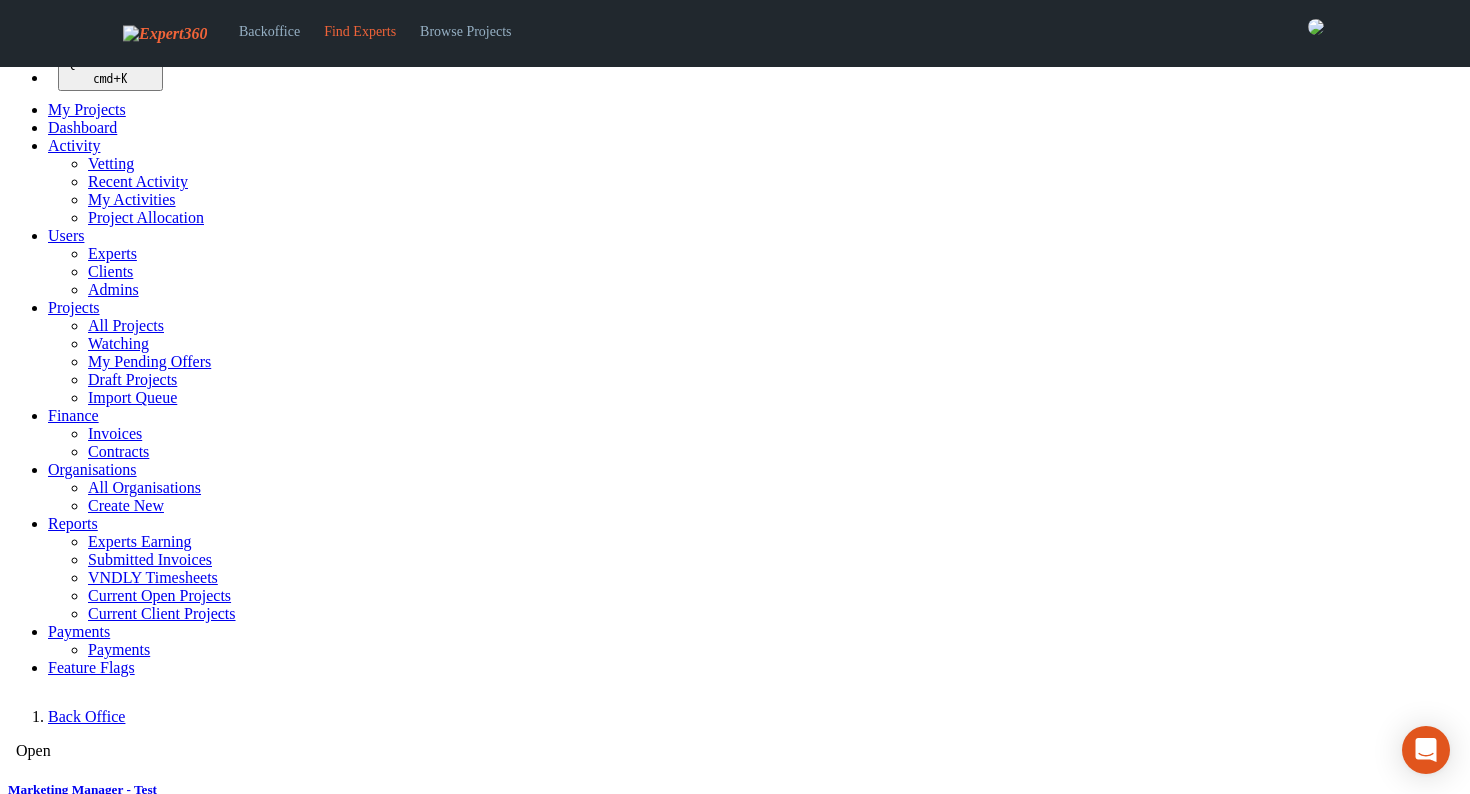 click on "Find Experts" at bounding box center [360, 32] 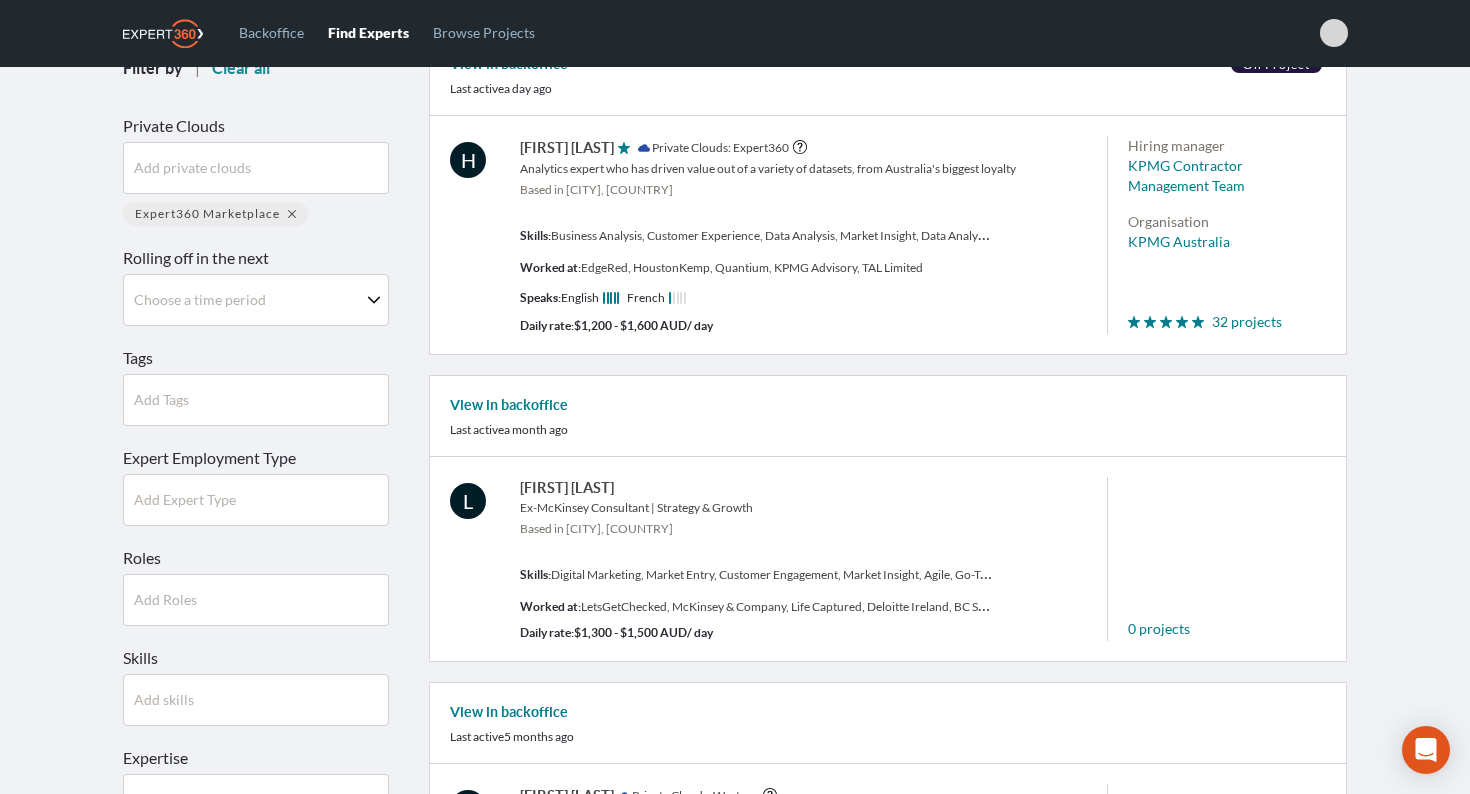 scroll, scrollTop: 291, scrollLeft: 0, axis: vertical 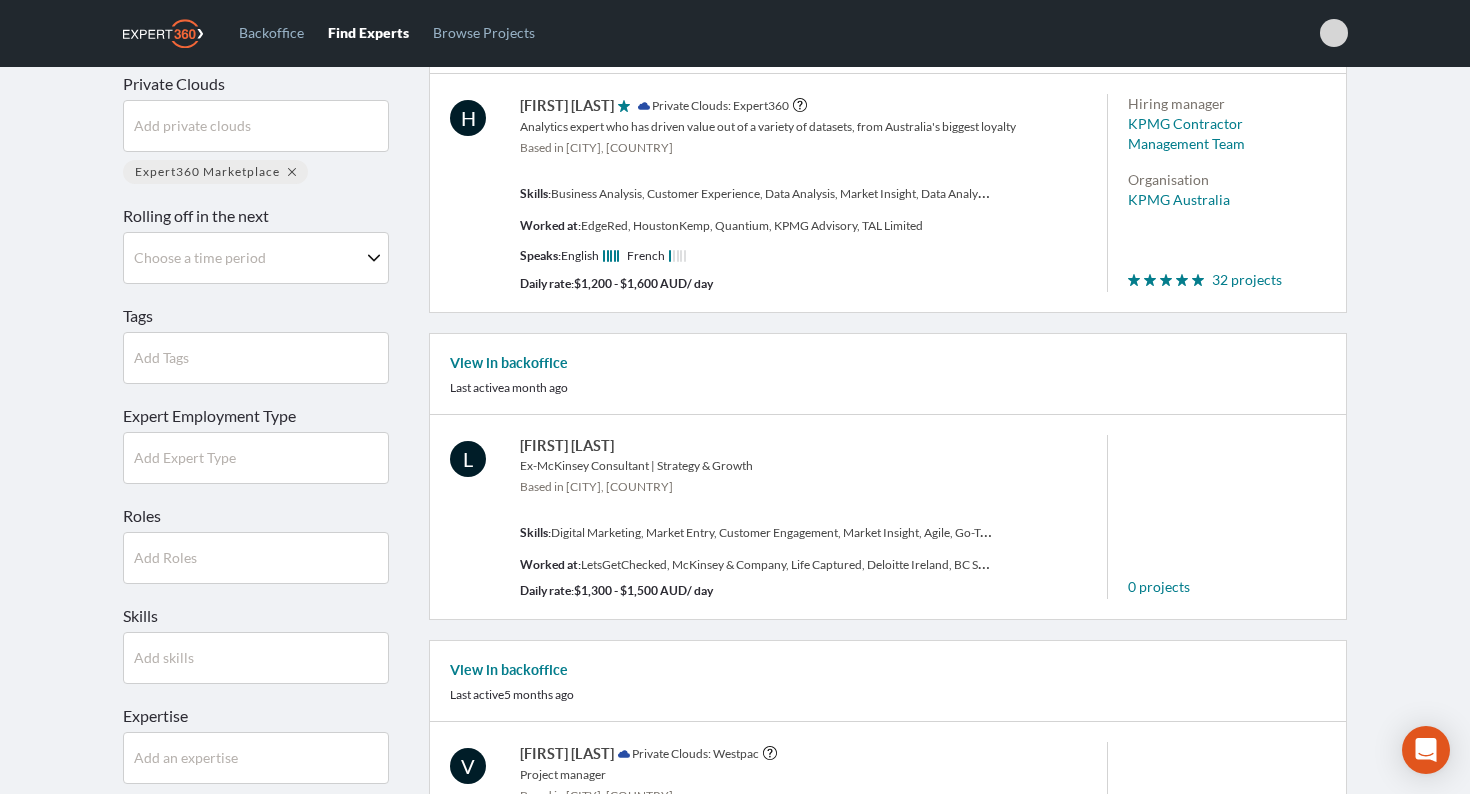 click on "[FIRST] [LAST] Ex-[COMPANY] Consultant | Strategy & Growth Based in [CITY], [COUNTRY]" at bounding box center (794, 465) 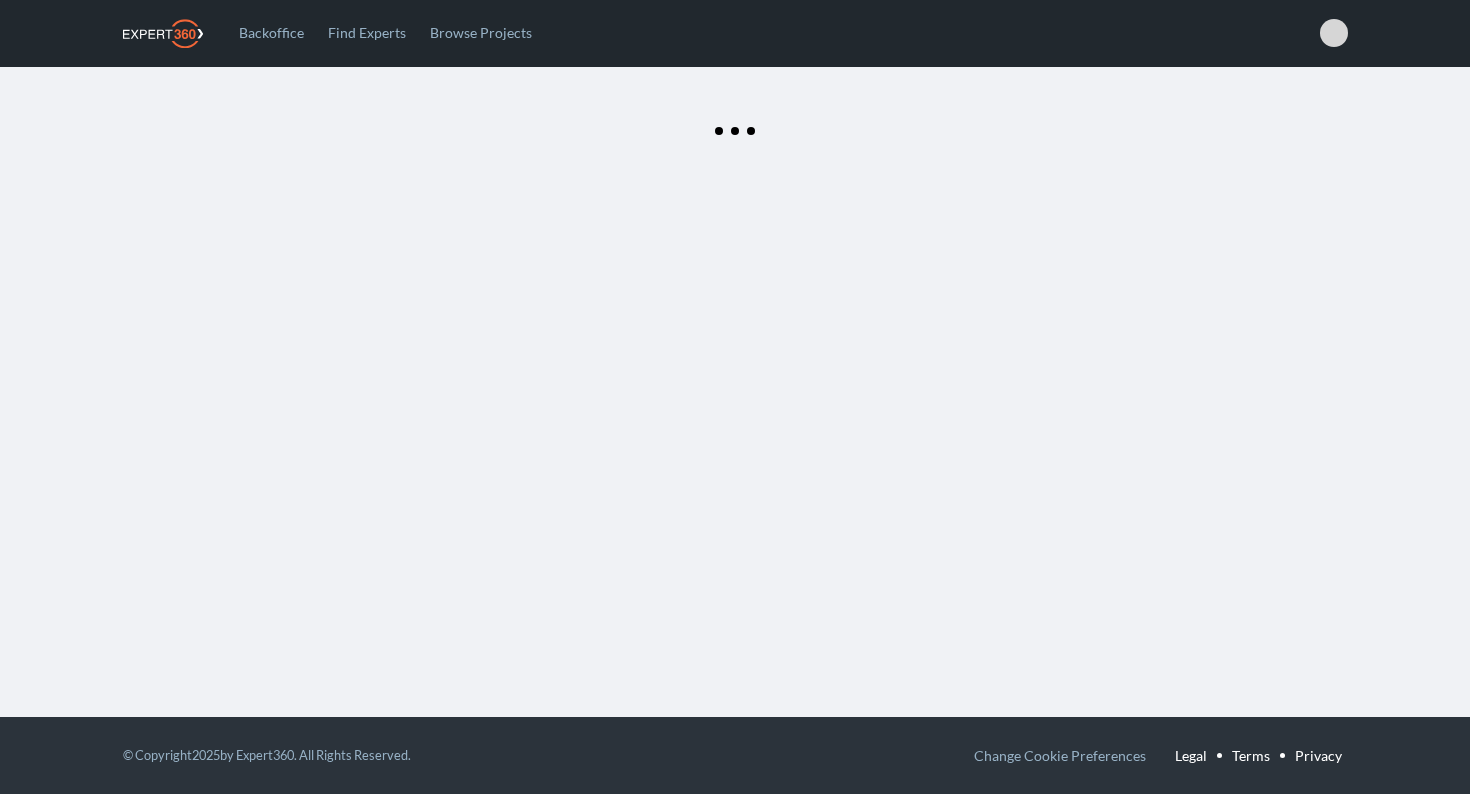 scroll, scrollTop: 0, scrollLeft: 0, axis: both 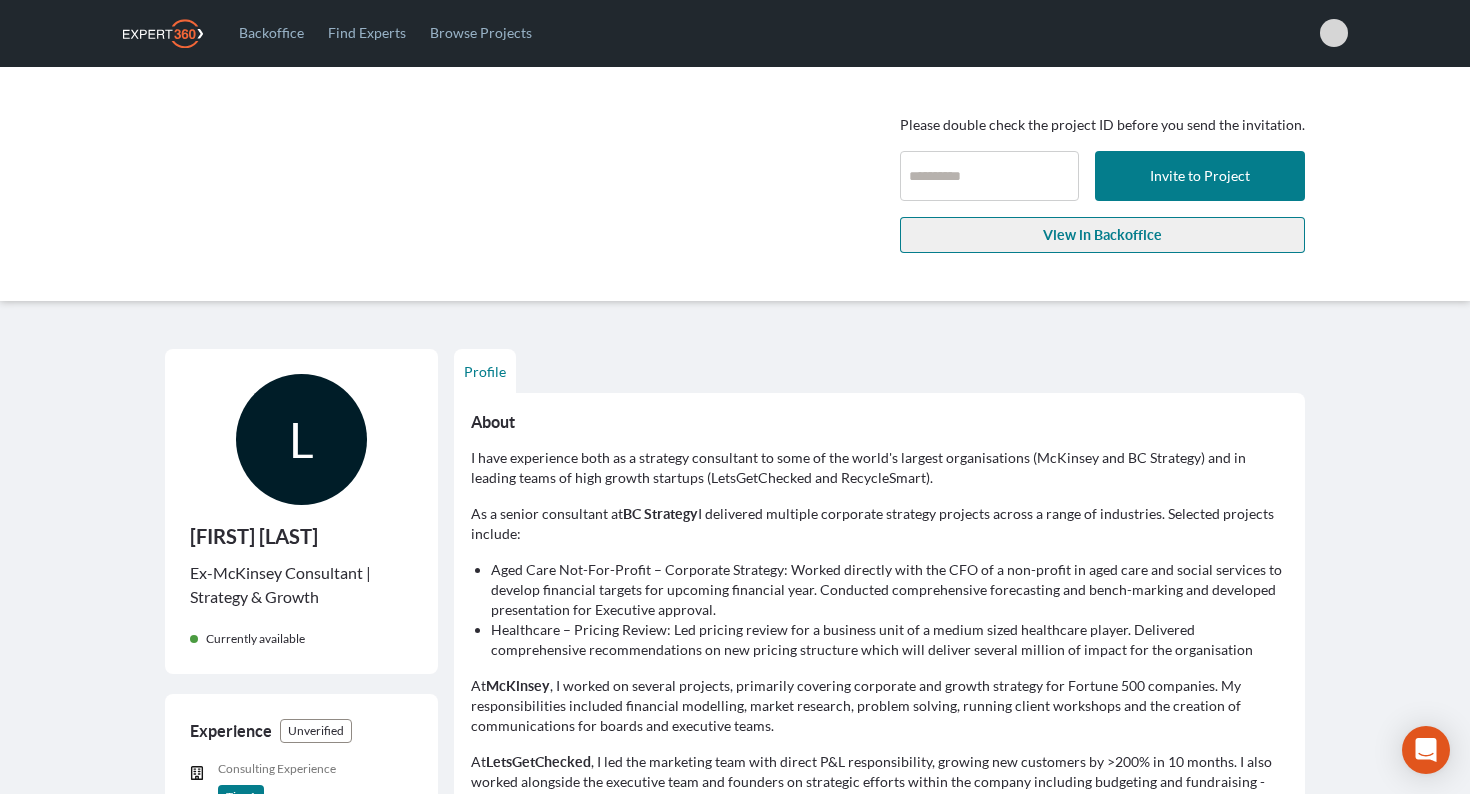 click on "View in Backoffice" at bounding box center [1102, 235] 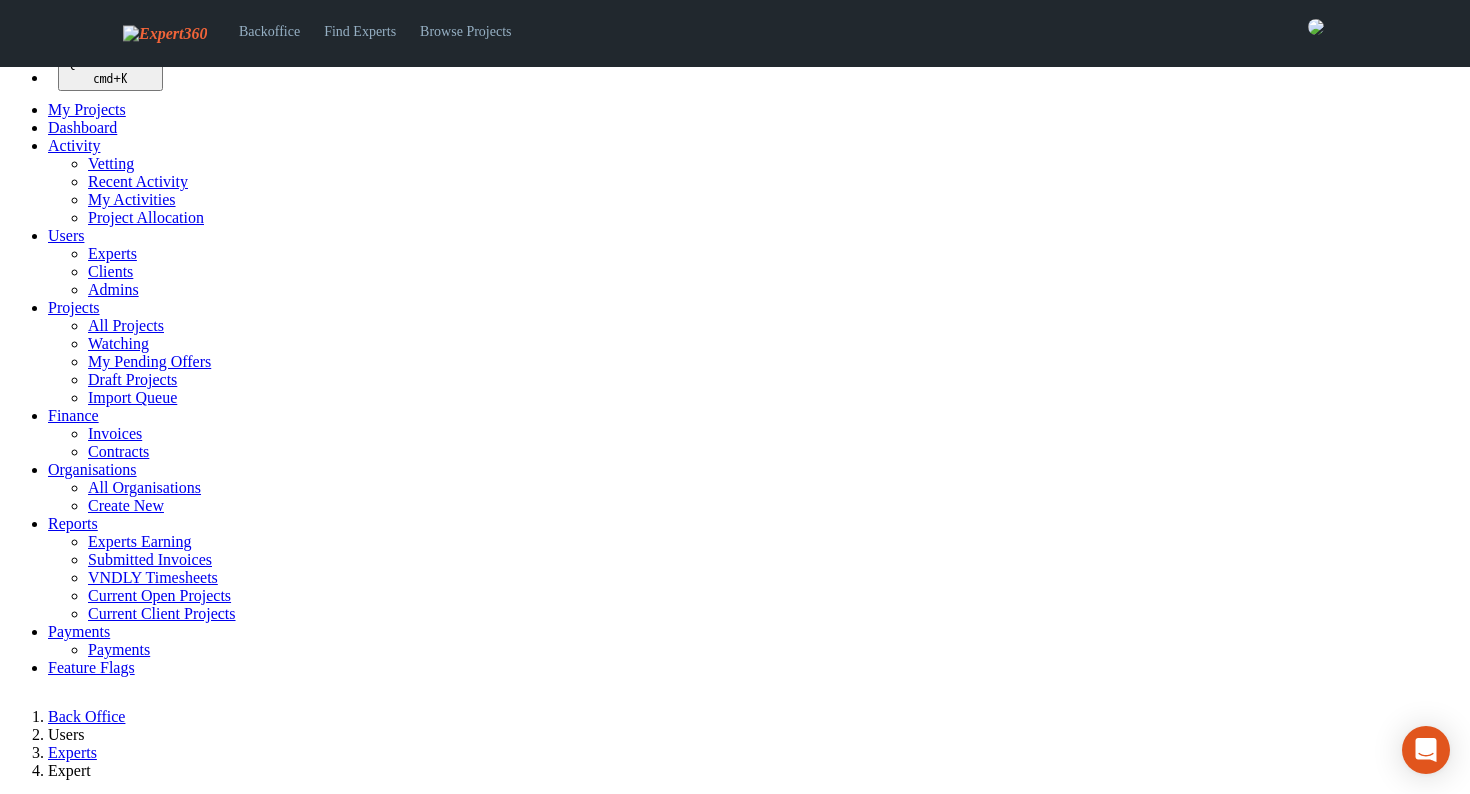 select 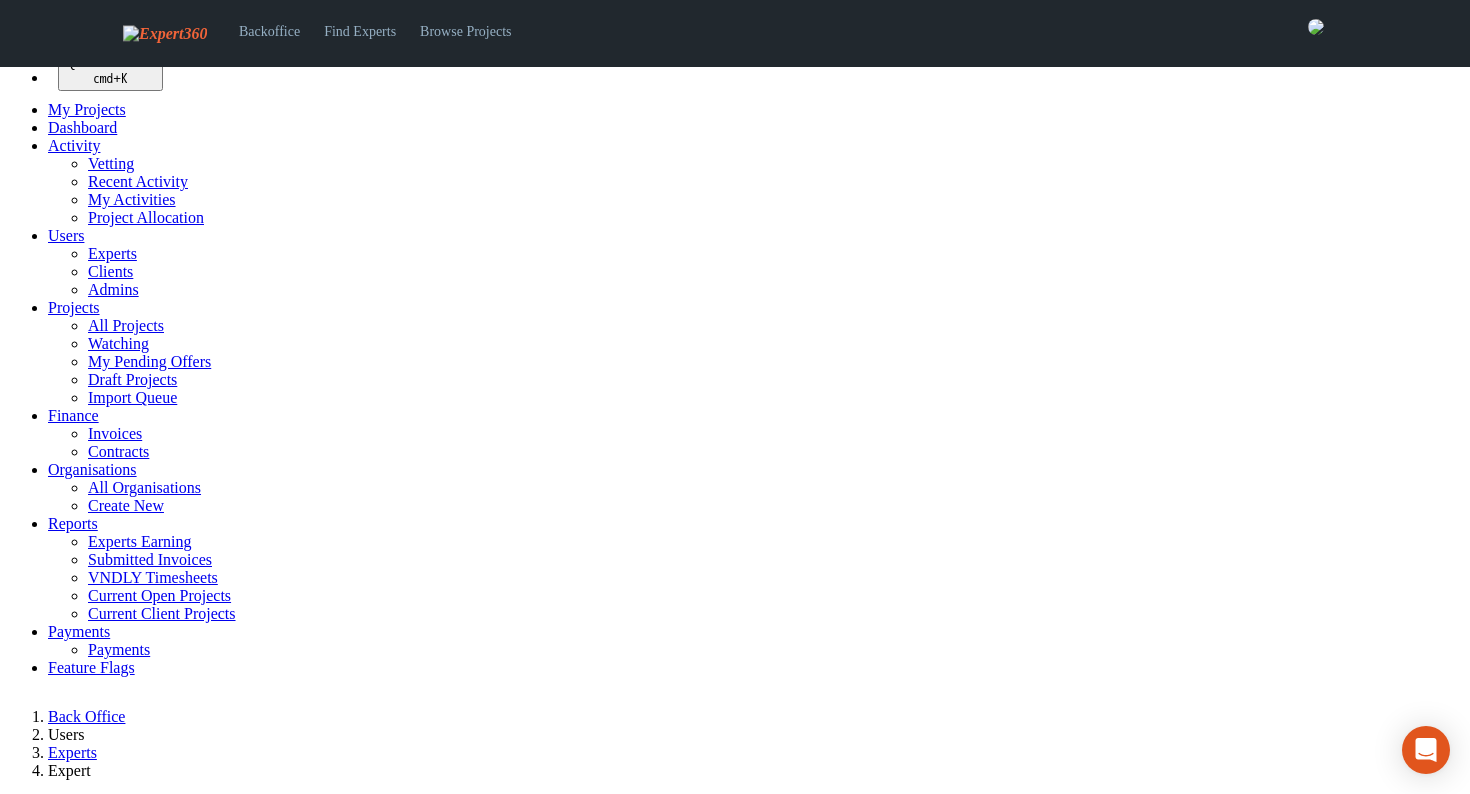 click on "Add to project" at bounding box center [57, 1250] 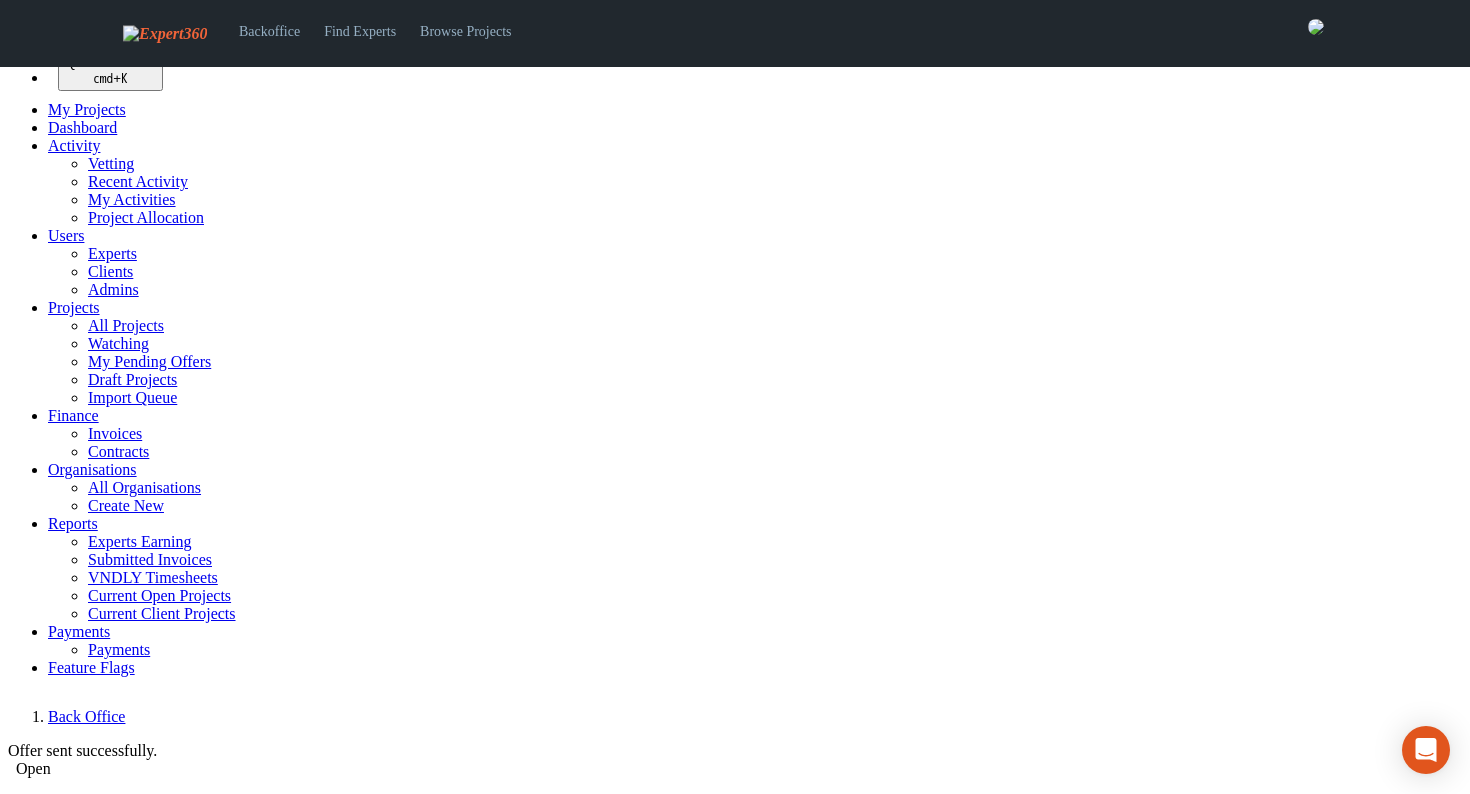 select 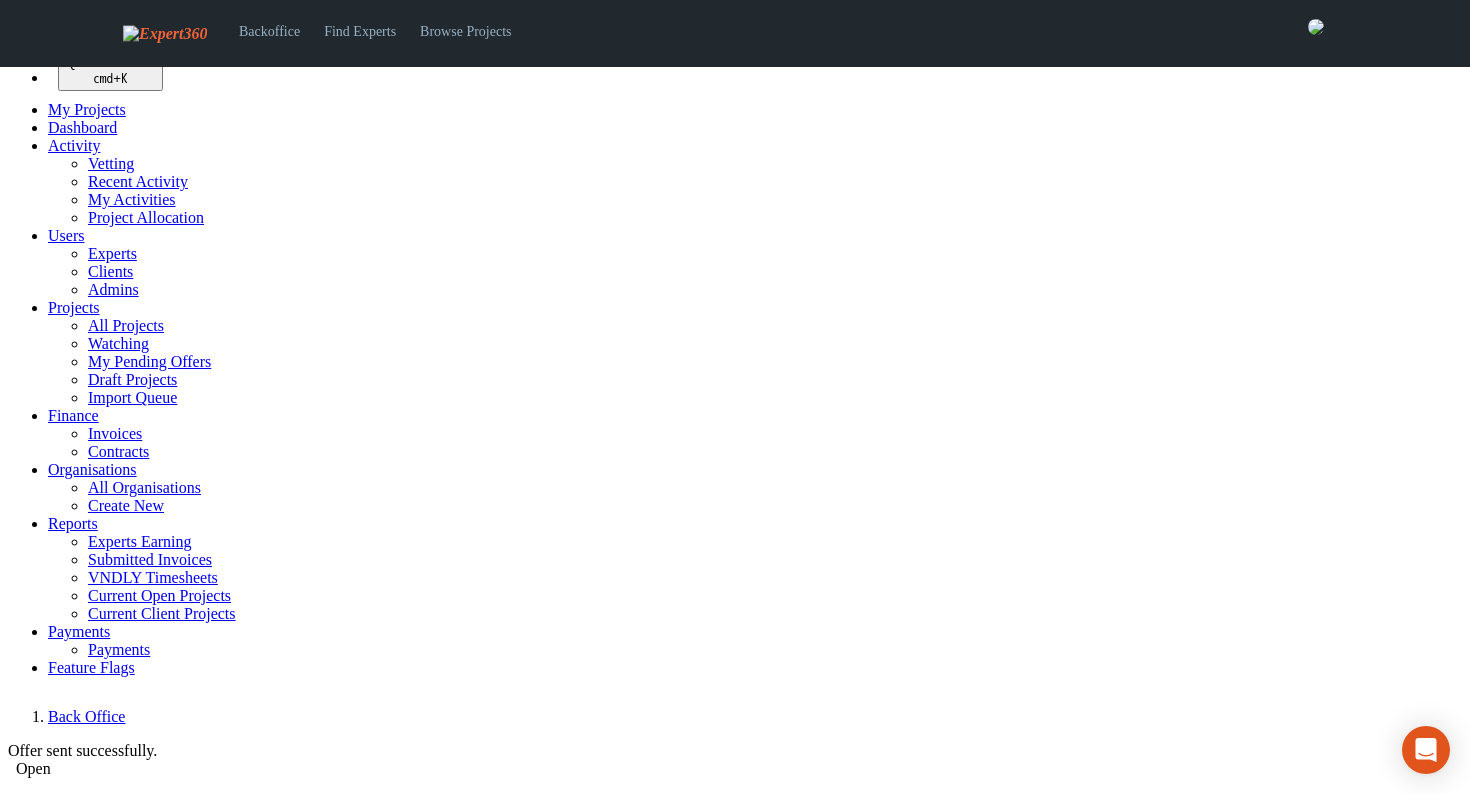 scroll, scrollTop: 7, scrollLeft: 0, axis: vertical 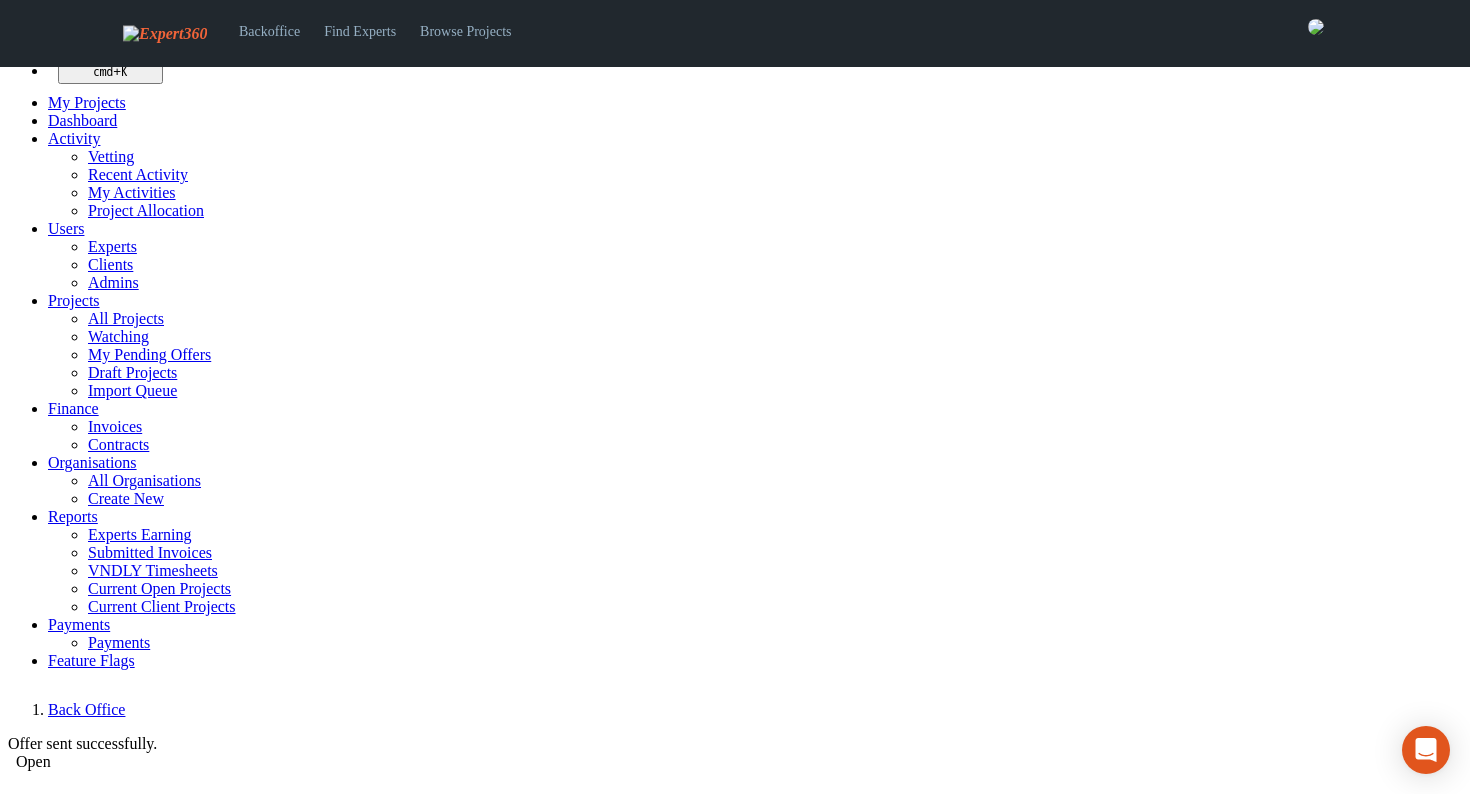 click on "Approve on behalf of client" at bounding box center (584, 2584) 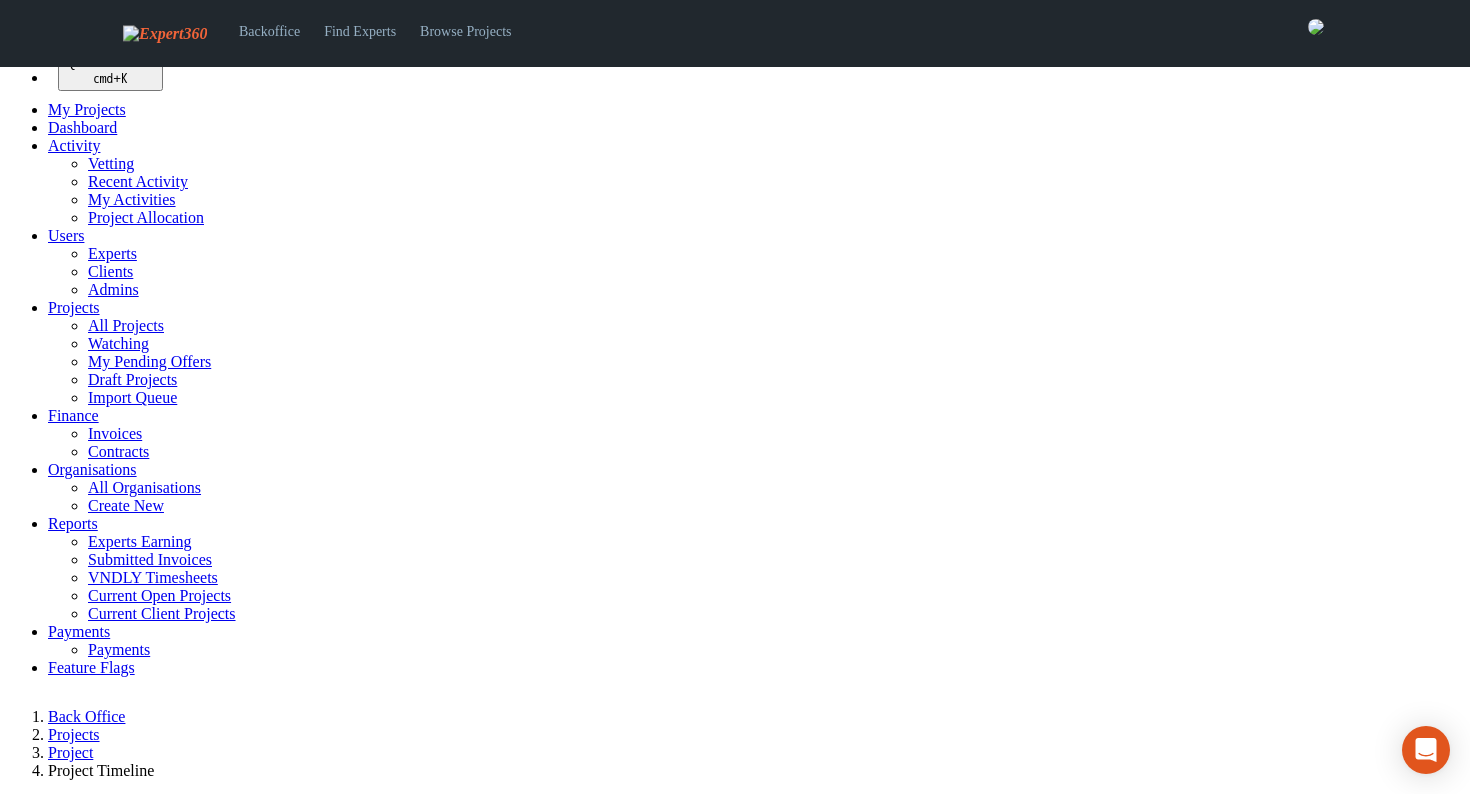 select 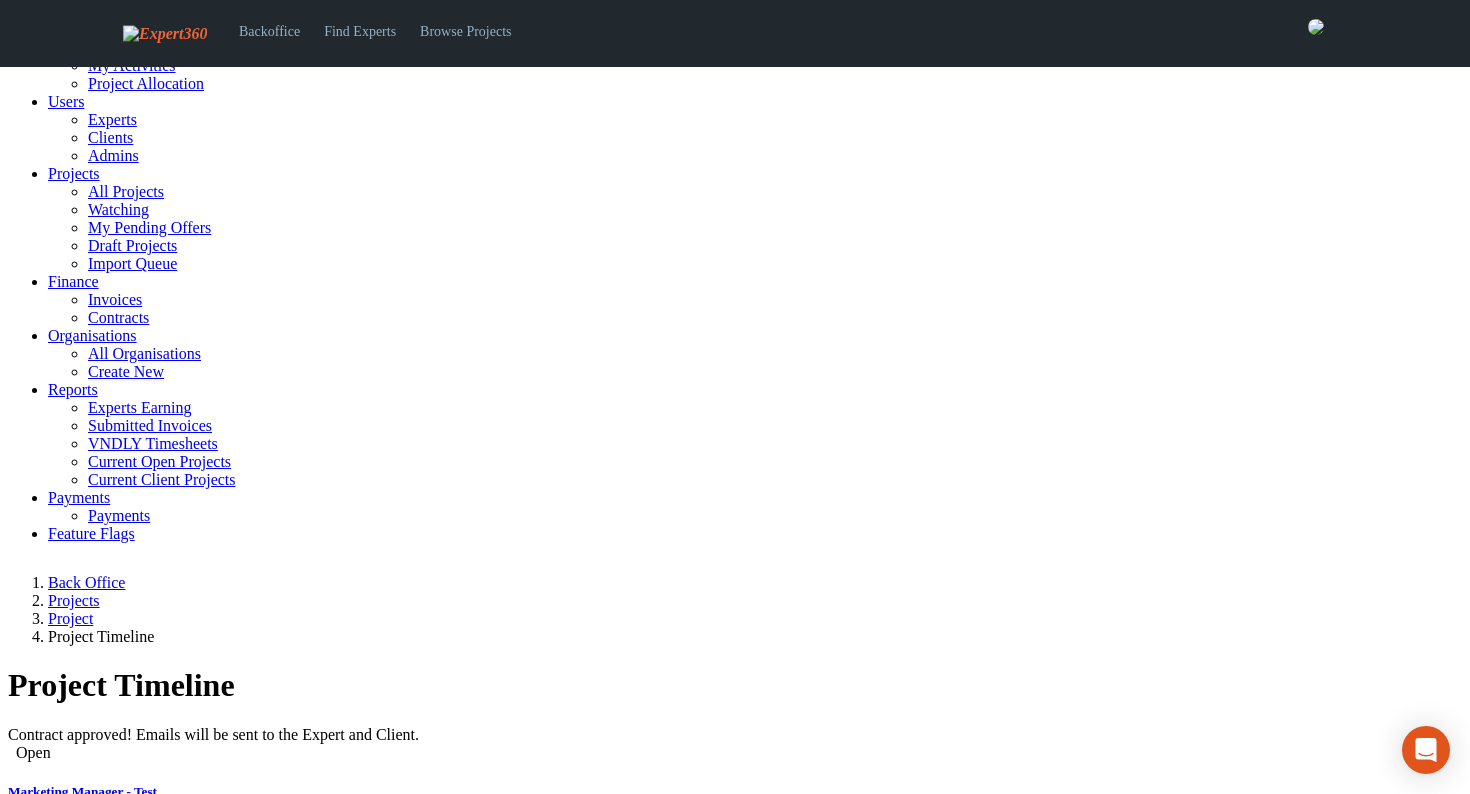 scroll, scrollTop: 136, scrollLeft: 0, axis: vertical 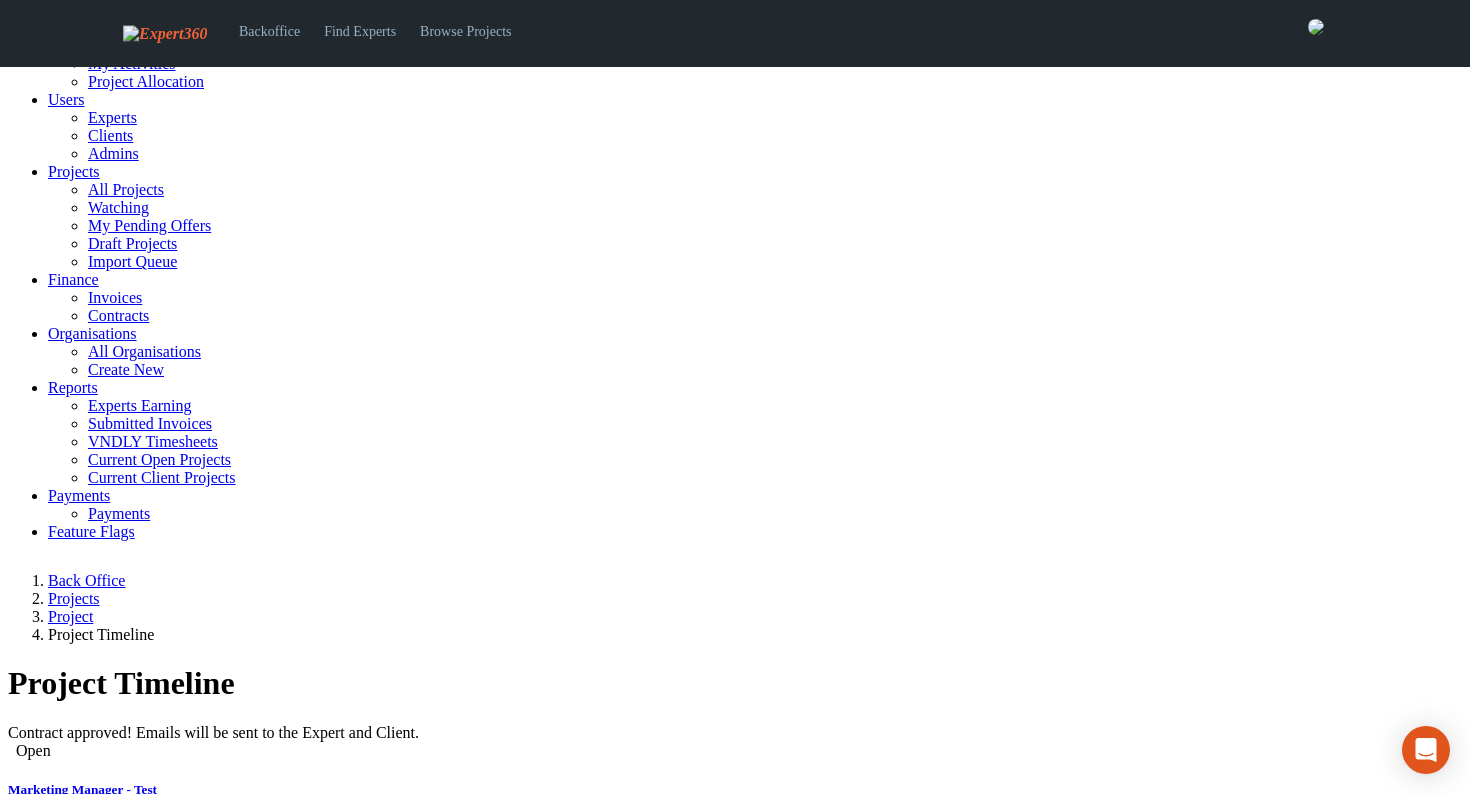 click on "New Sourced Client (C)" at bounding box center [85, 896] 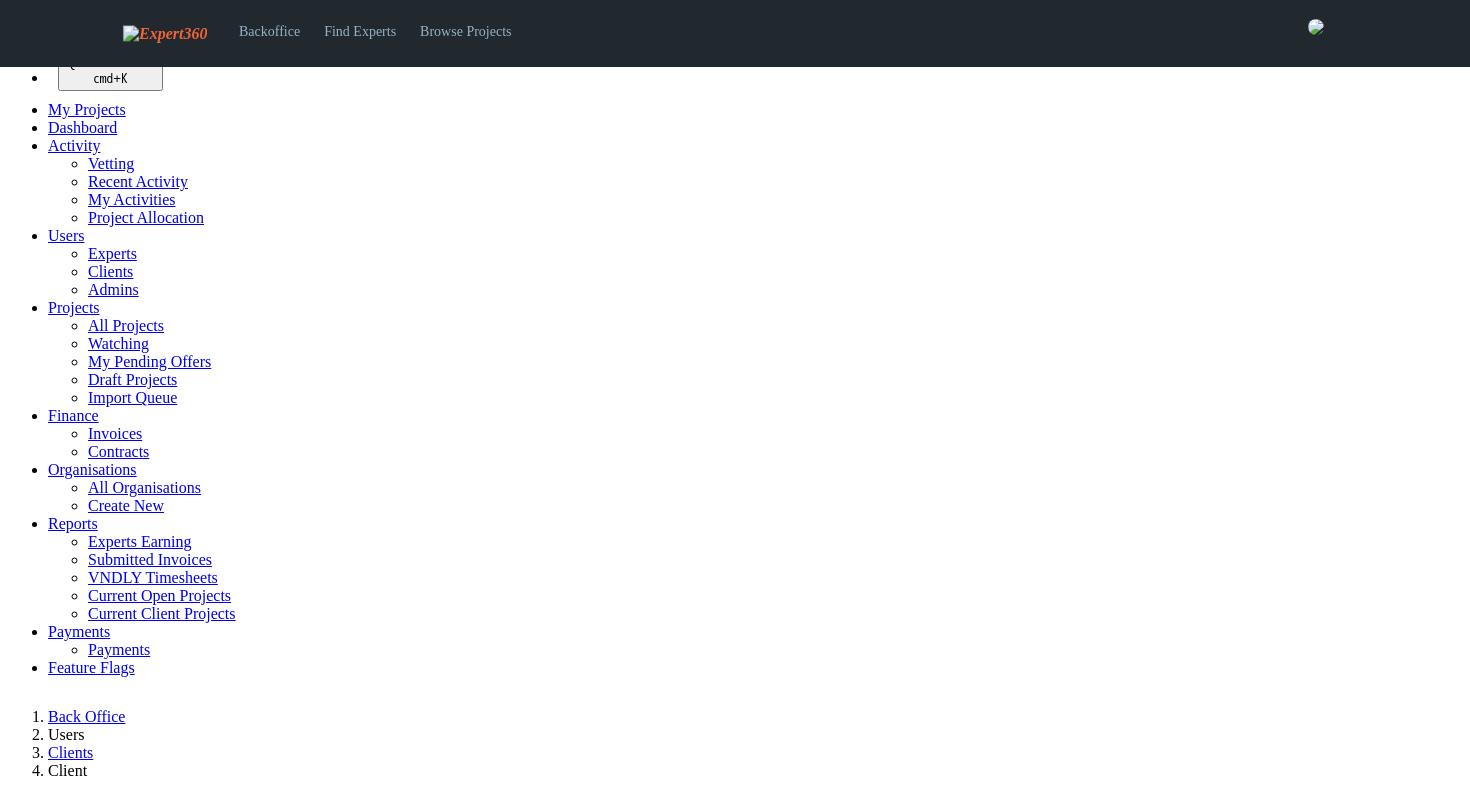 scroll, scrollTop: 0, scrollLeft: 0, axis: both 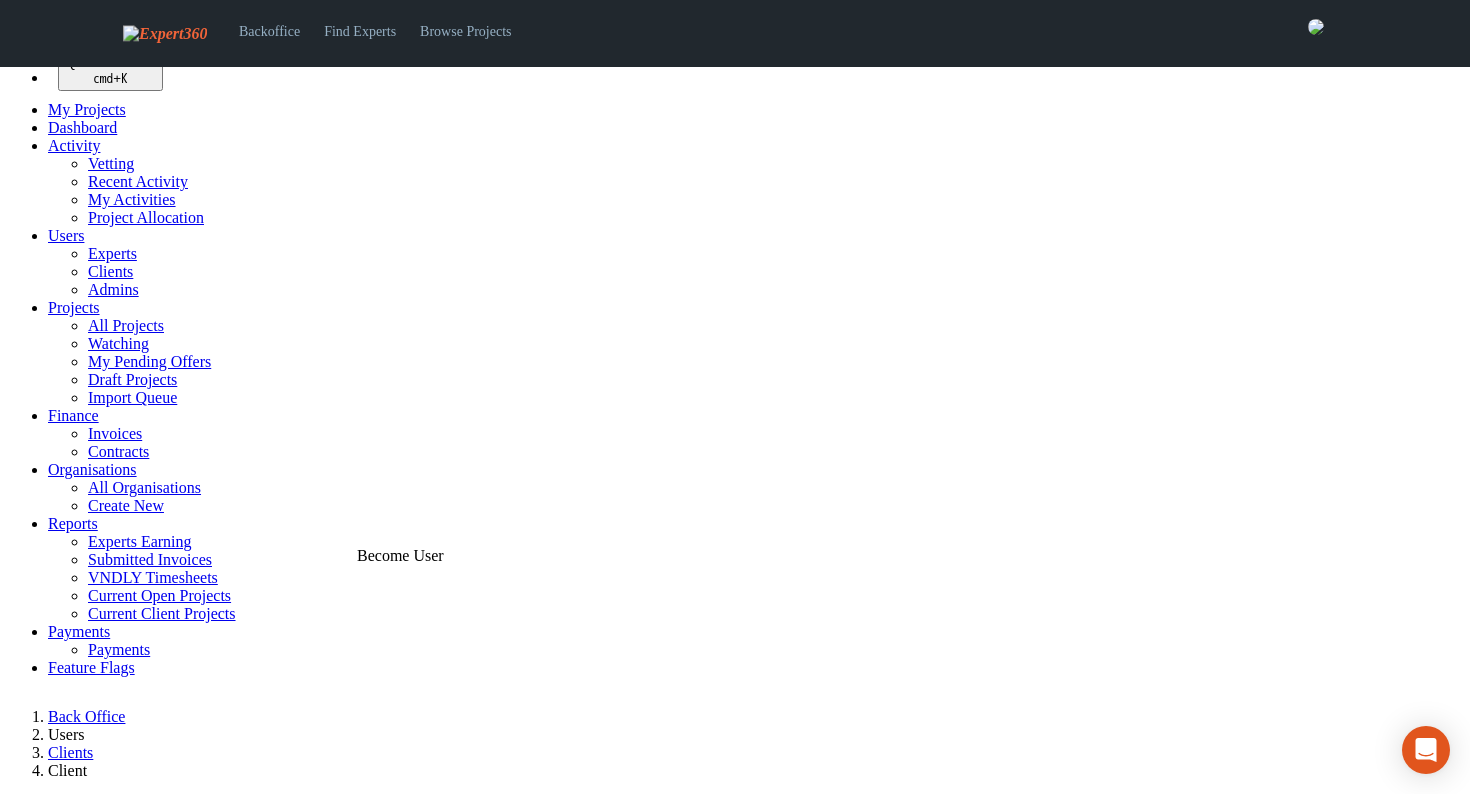 click at bounding box center (8, 1350) 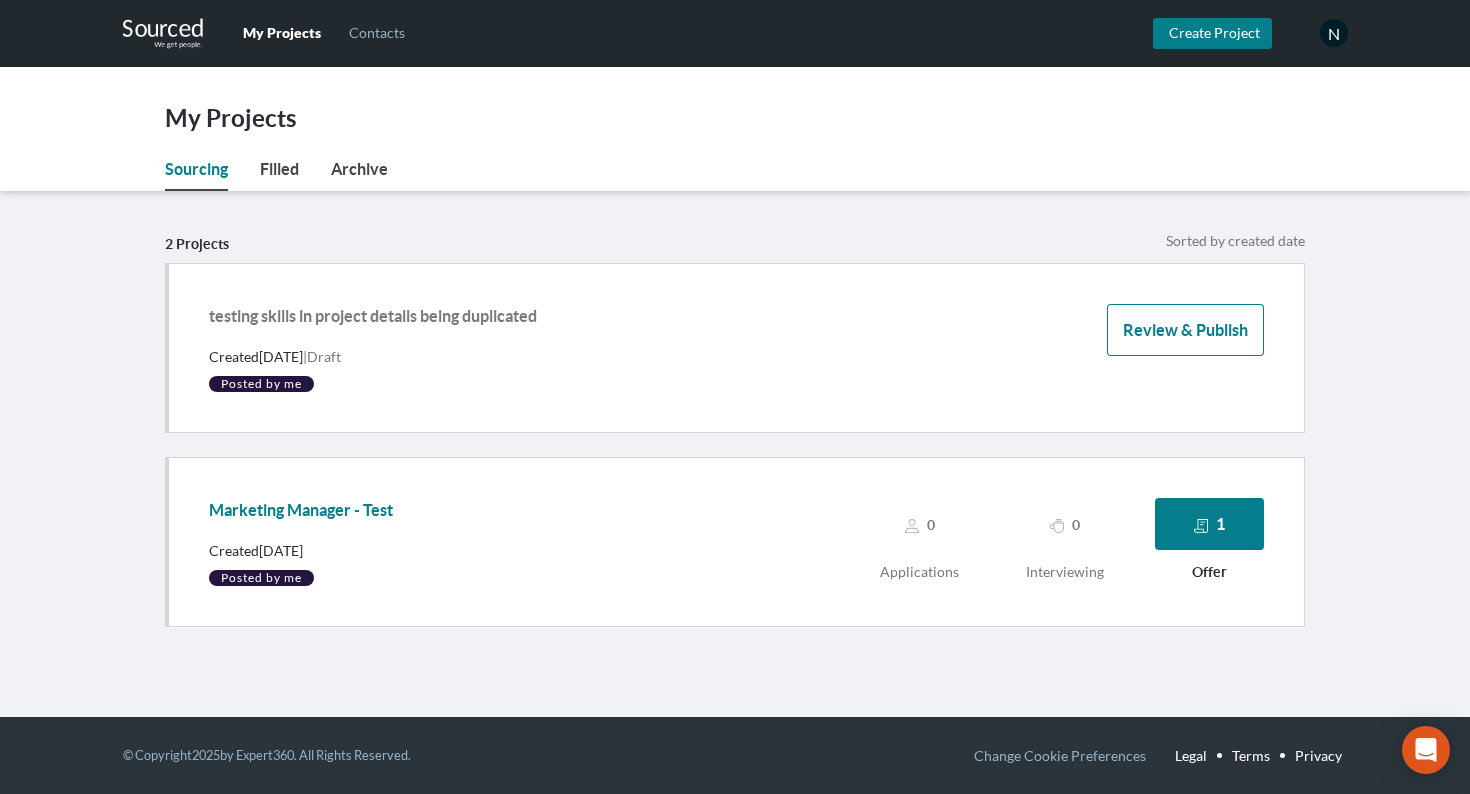 scroll, scrollTop: 0, scrollLeft: 0, axis: both 